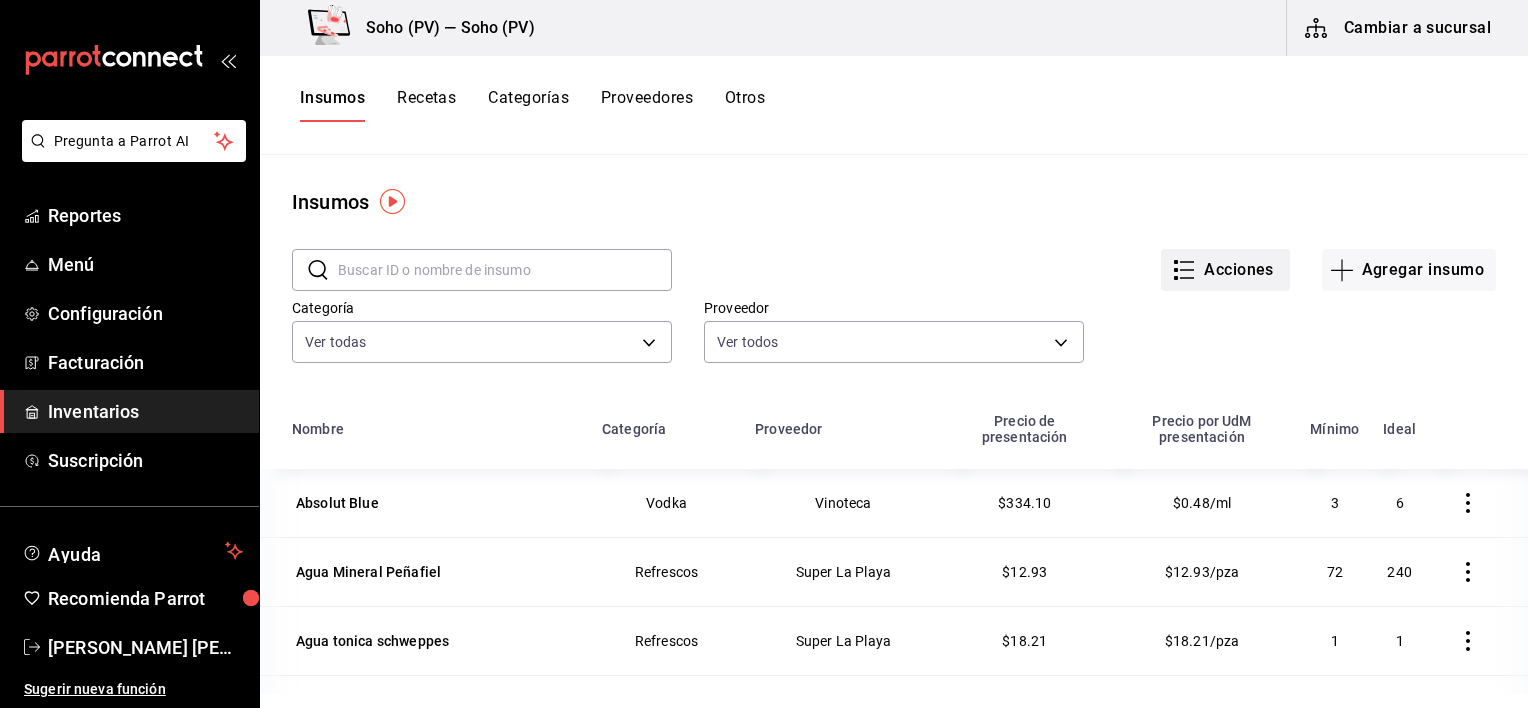 scroll, scrollTop: 0, scrollLeft: 0, axis: both 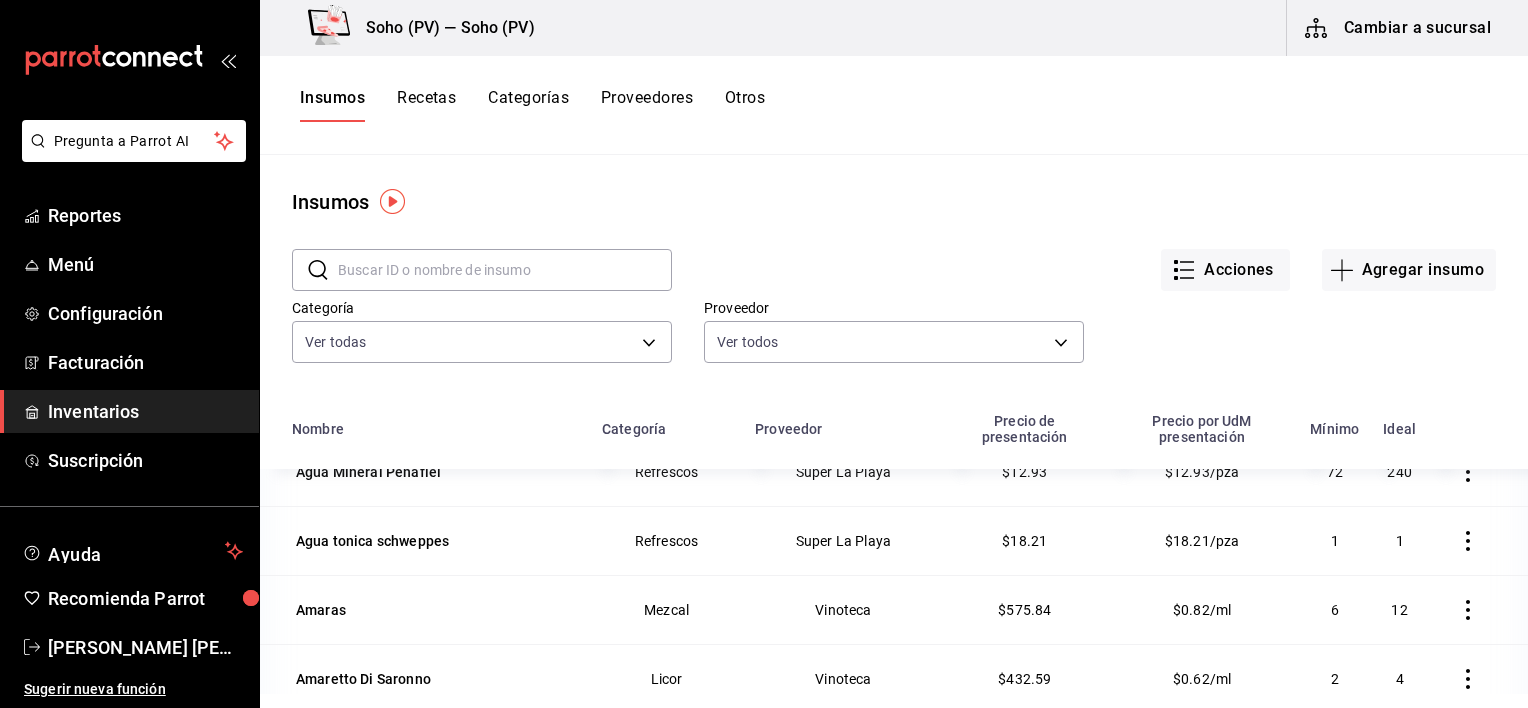 click at bounding box center [505, 270] 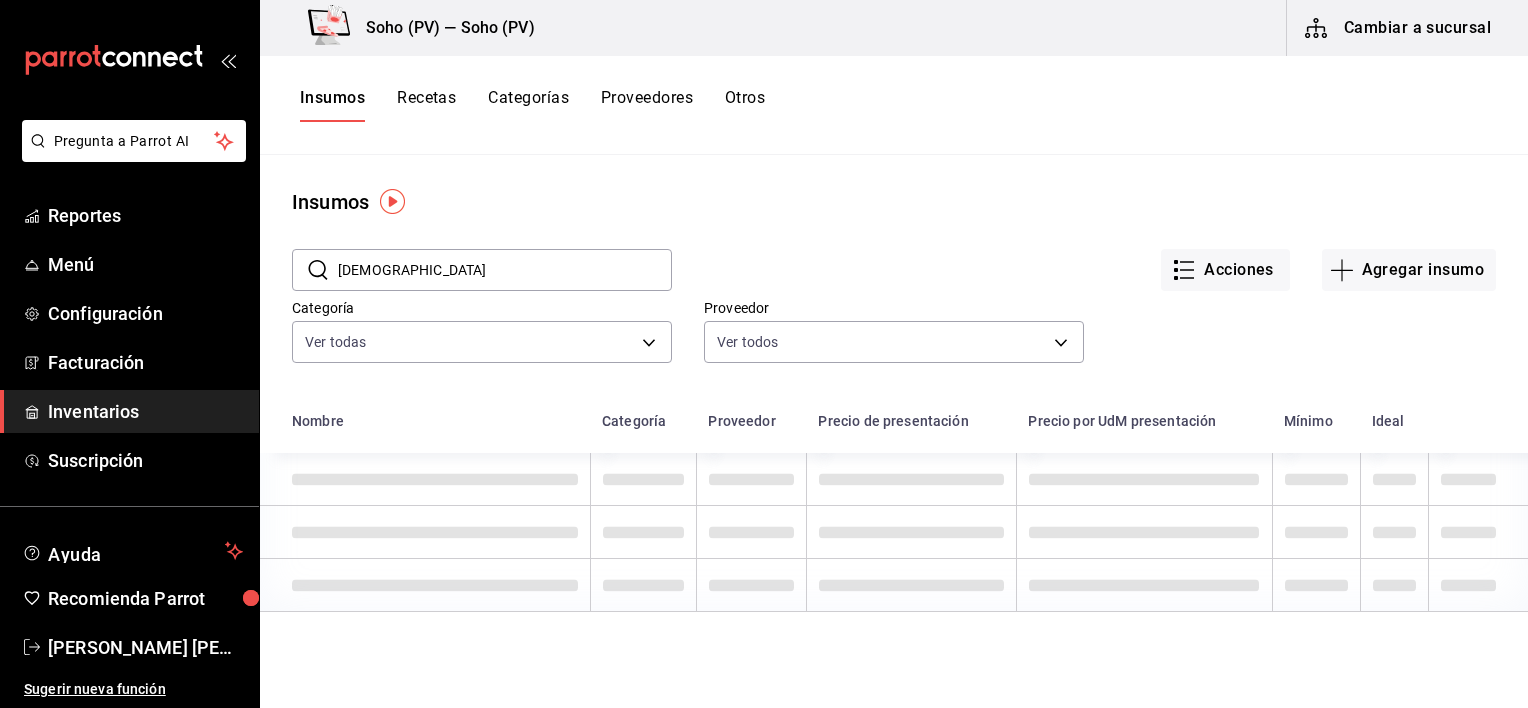 scroll, scrollTop: 0, scrollLeft: 0, axis: both 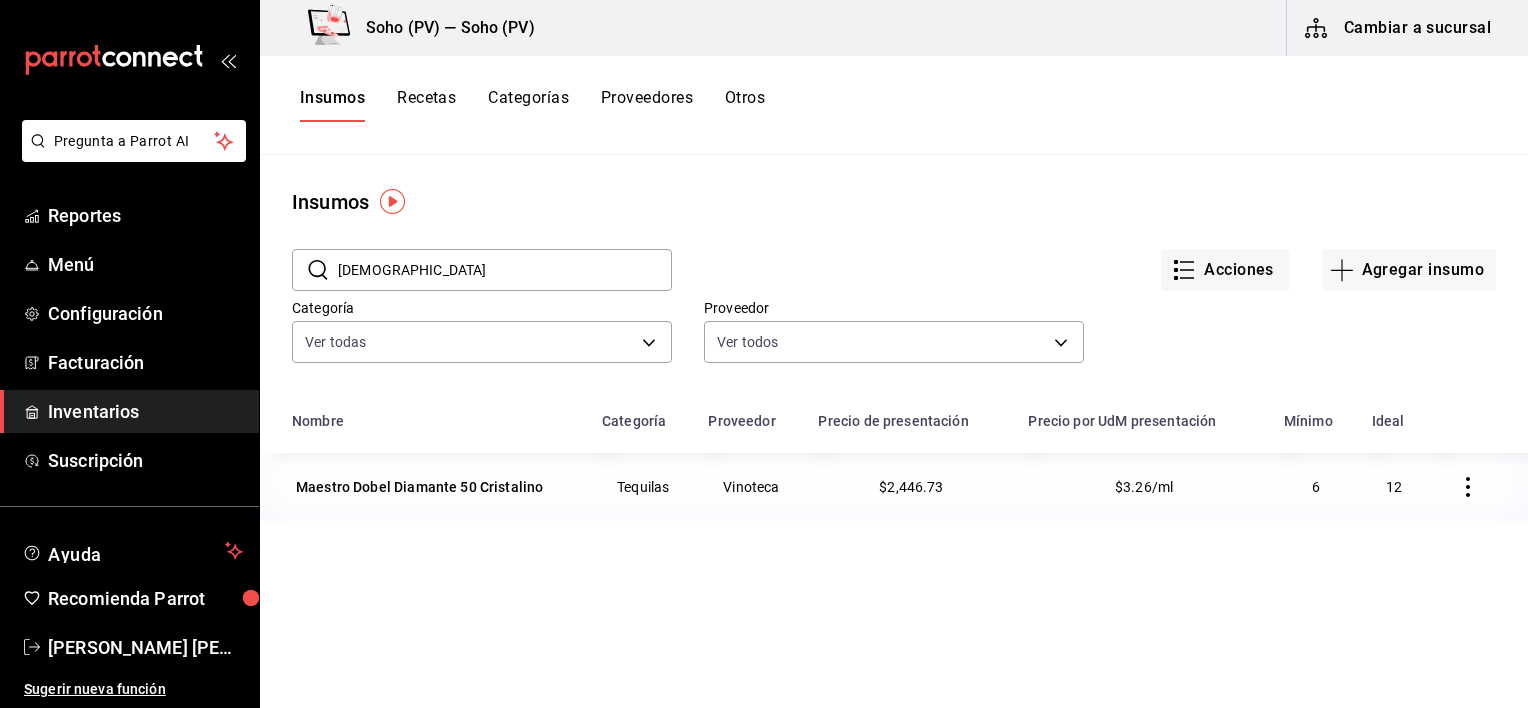 click on "[DEMOGRAPHIC_DATA]" at bounding box center (505, 270) 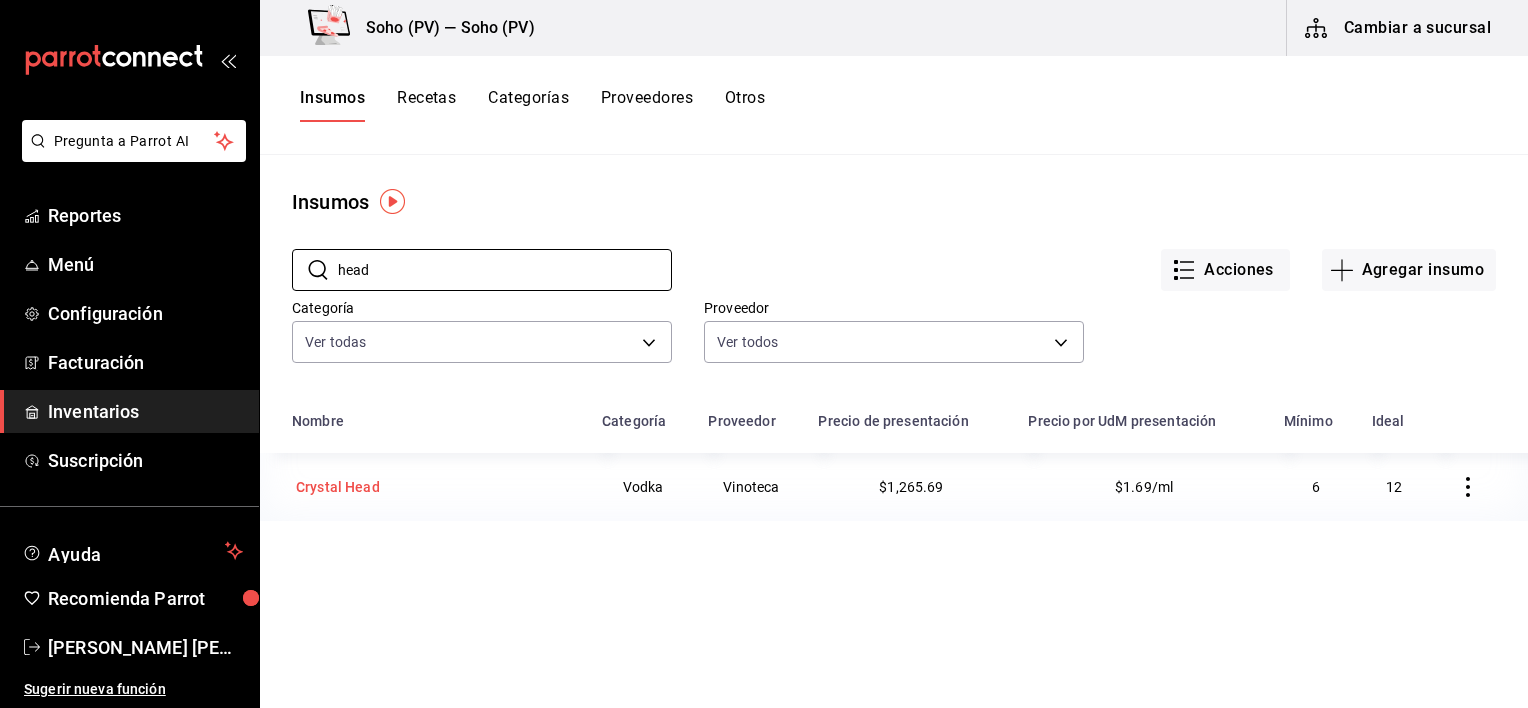 type on "head" 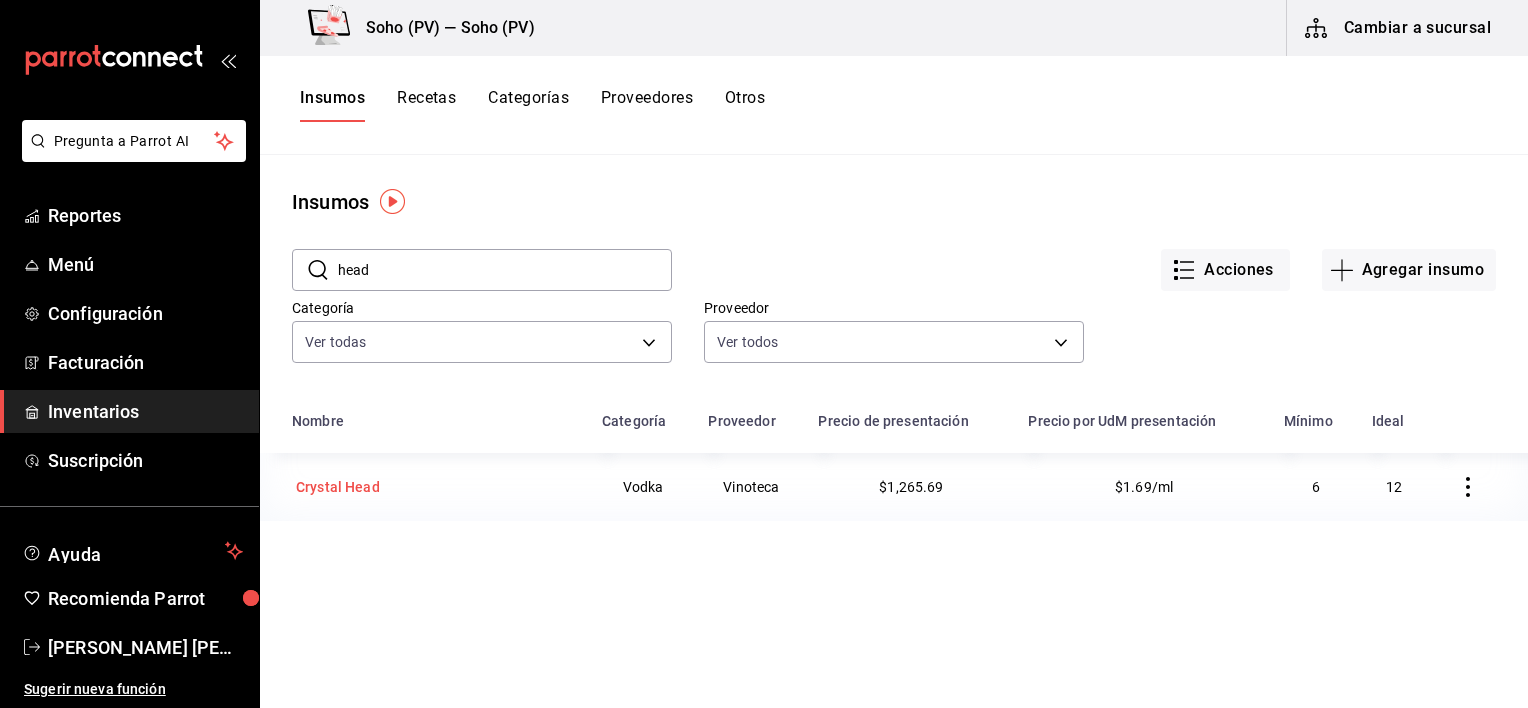 click on "Crystal Head" at bounding box center (338, 487) 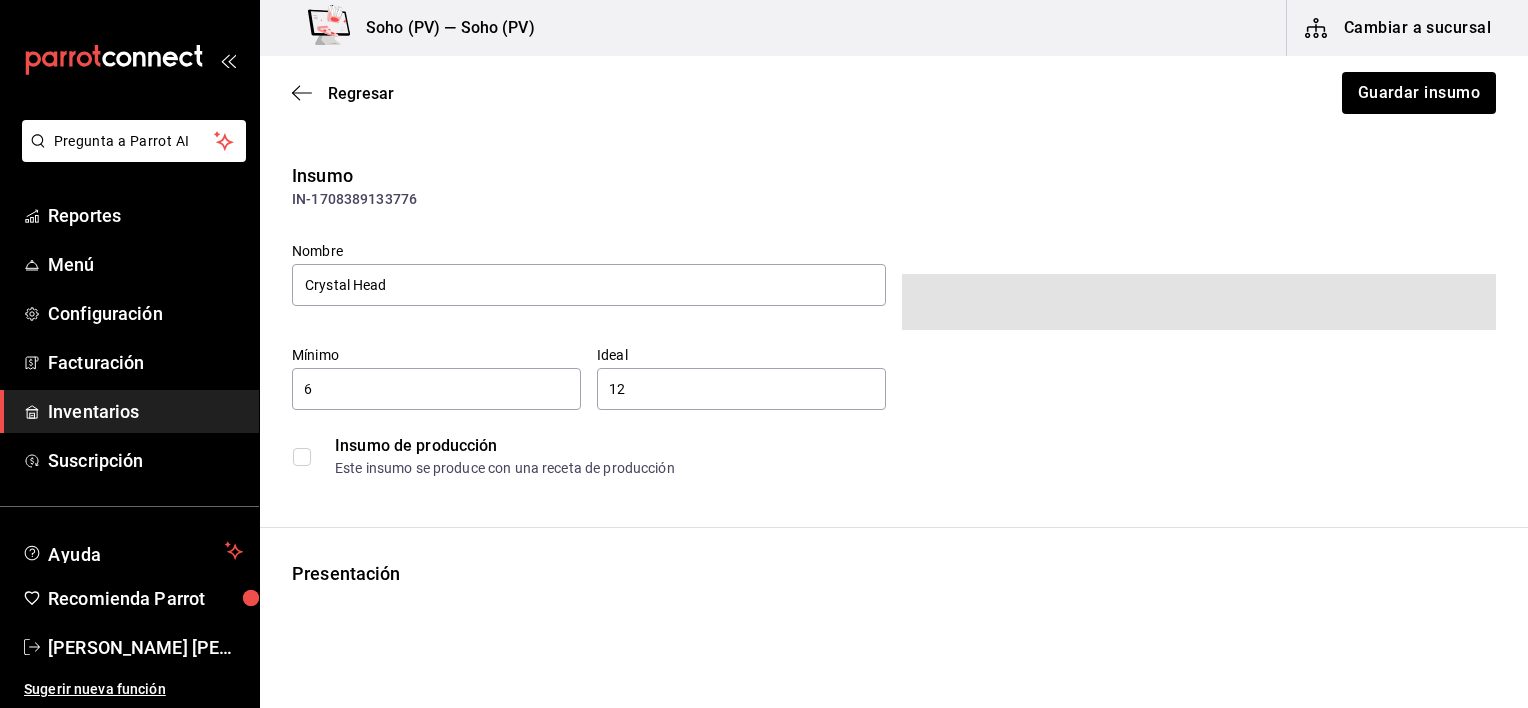 type on "$1,468.20" 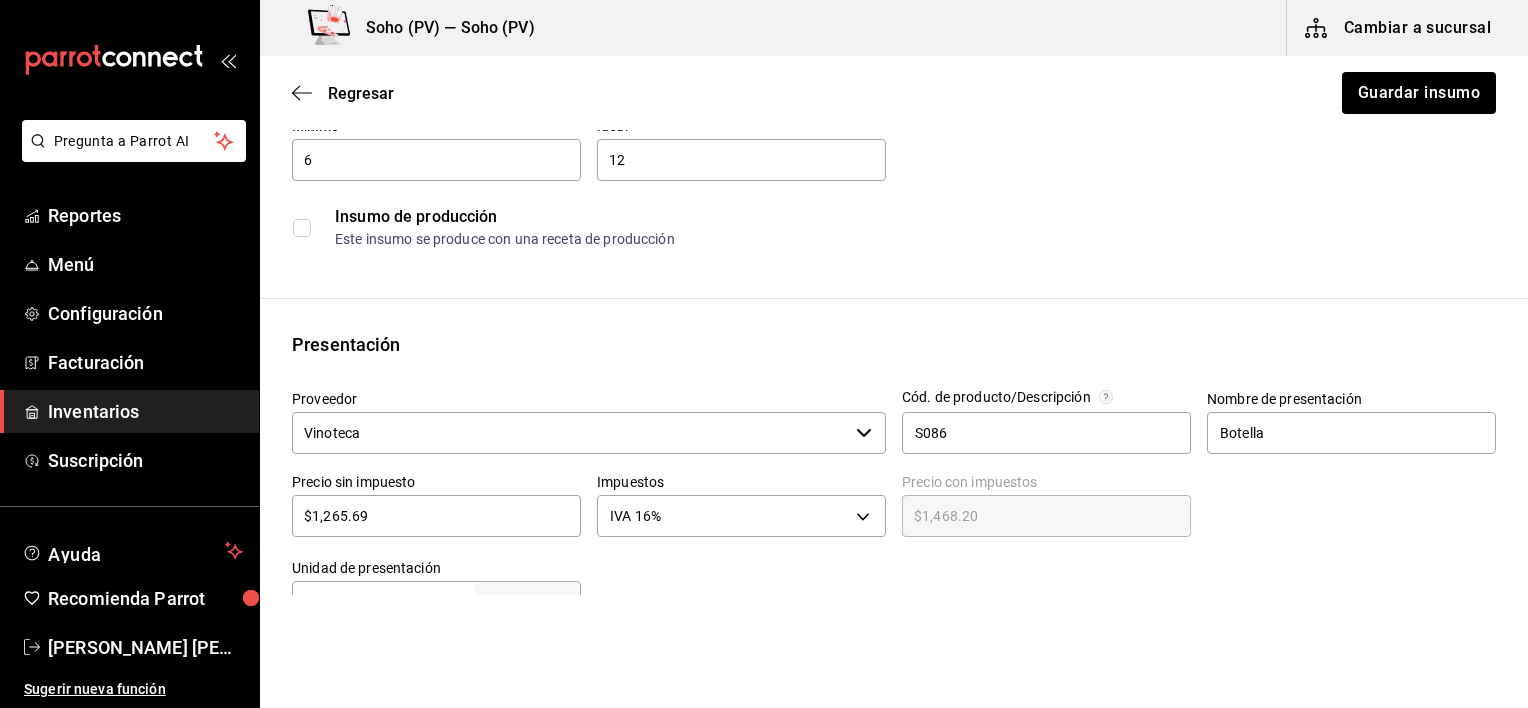 scroll, scrollTop: 300, scrollLeft: 0, axis: vertical 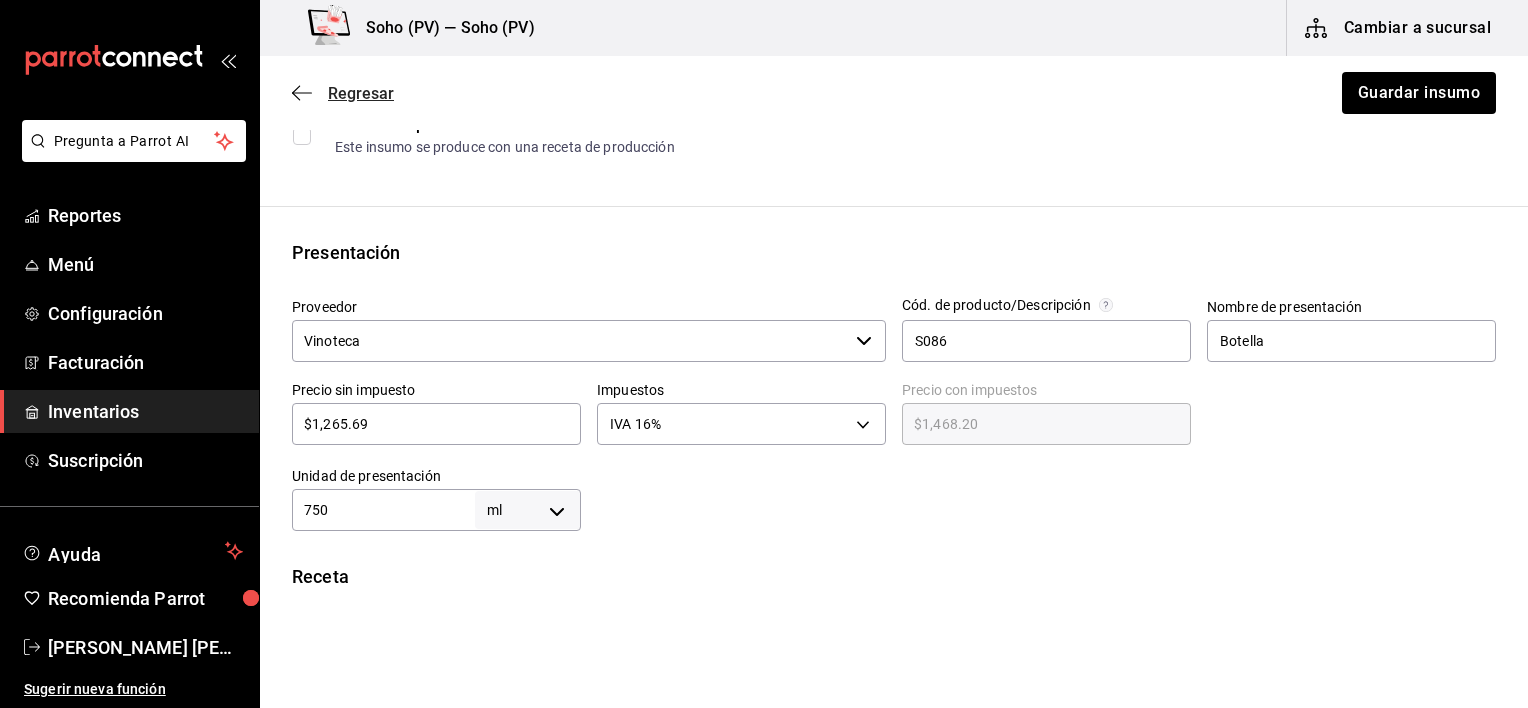 click on "Regresar" at bounding box center [361, 93] 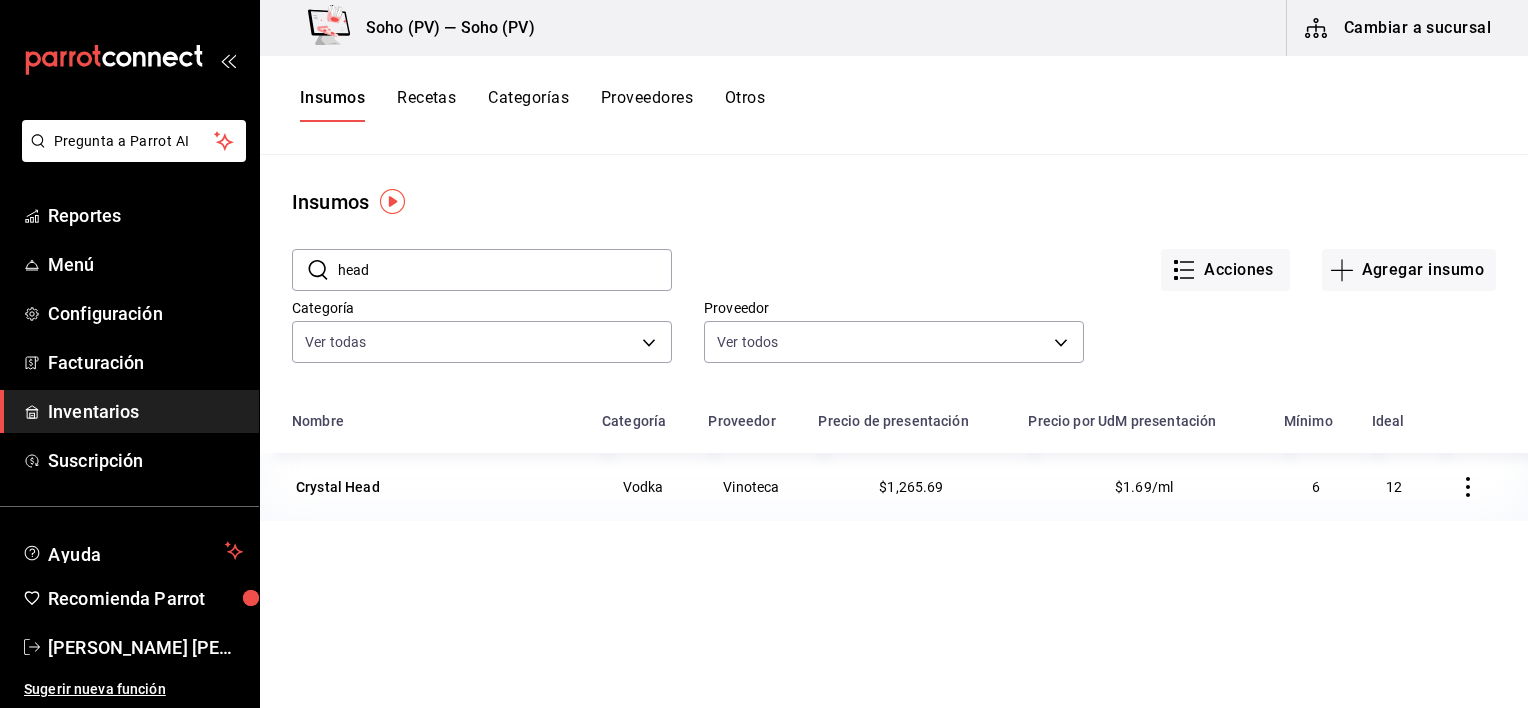 click on "Cambiar a sucursal" at bounding box center [1399, 28] 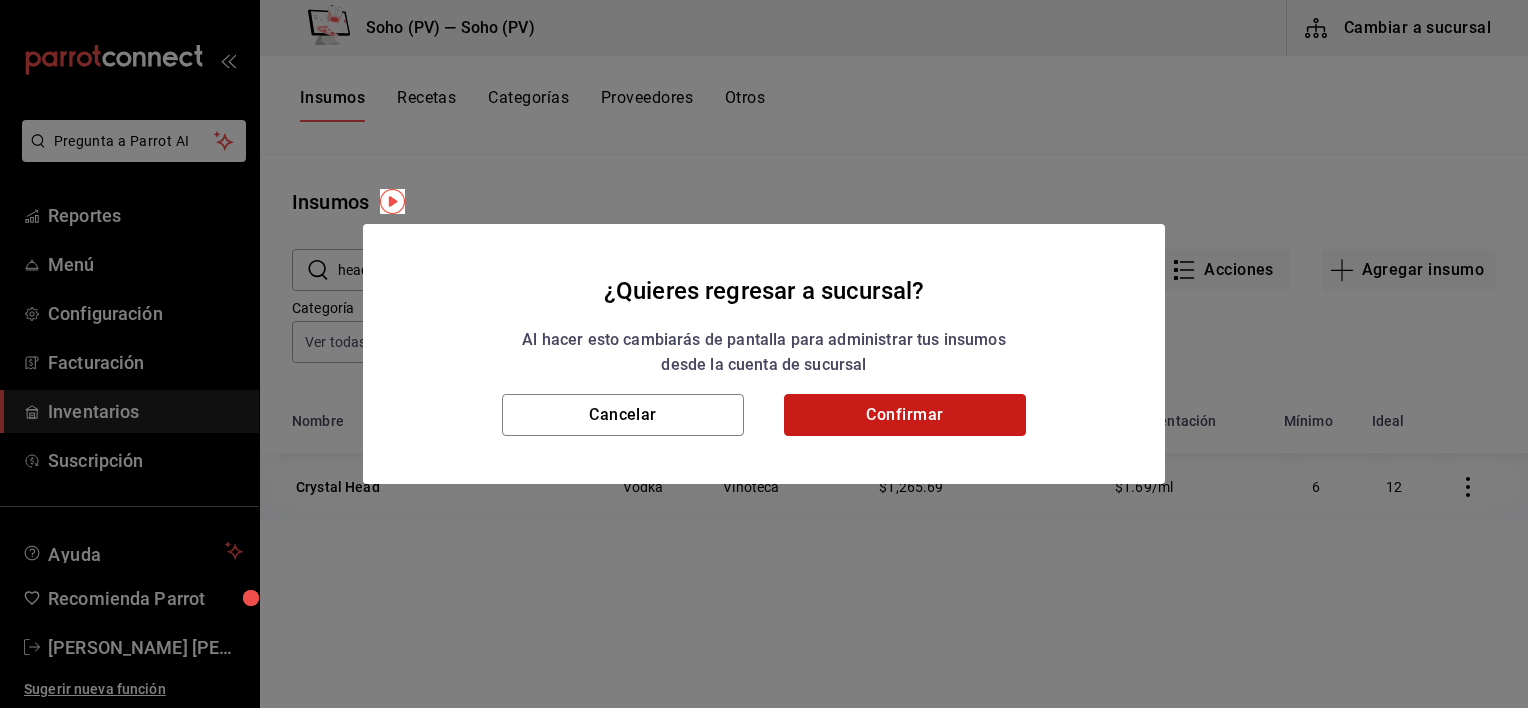 click on "Confirmar" at bounding box center (905, 415) 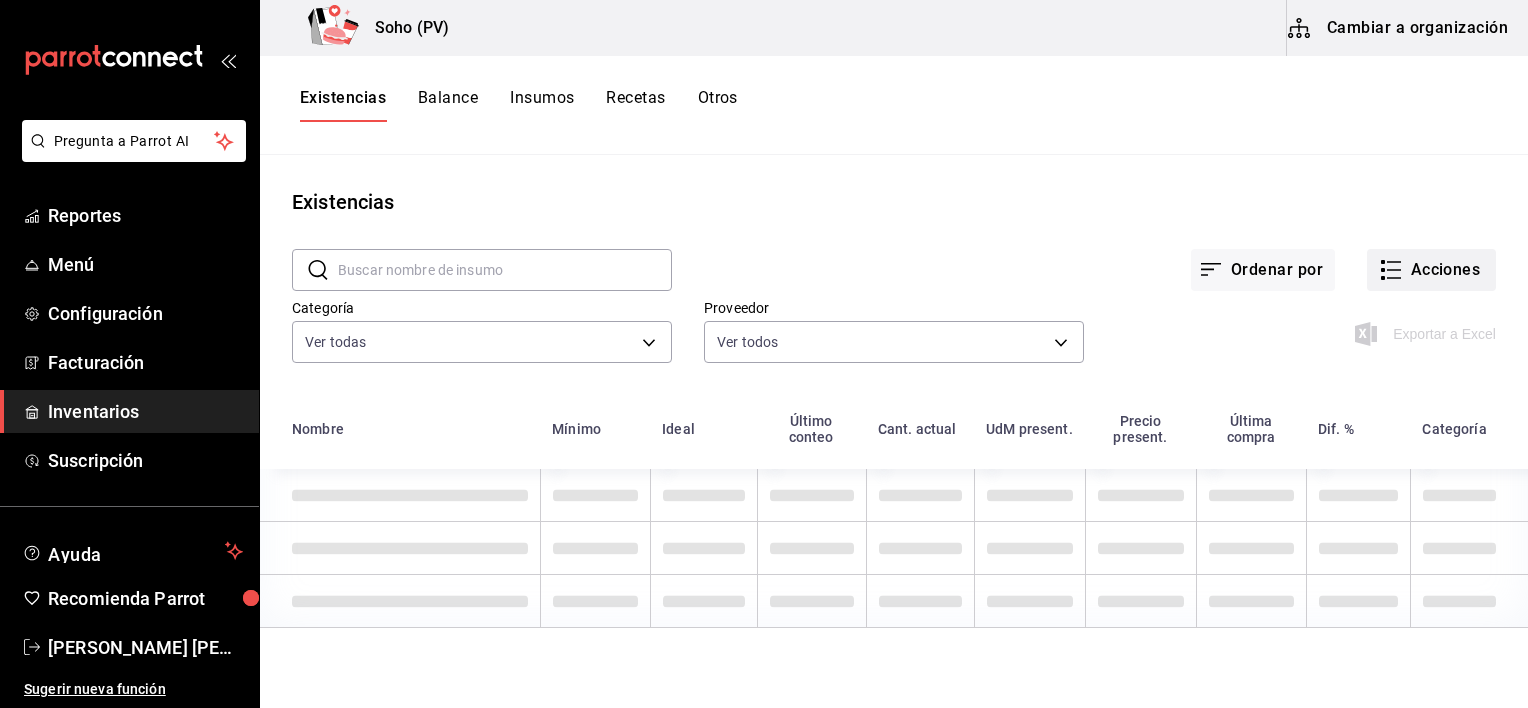 click on "Acciones" at bounding box center (1431, 270) 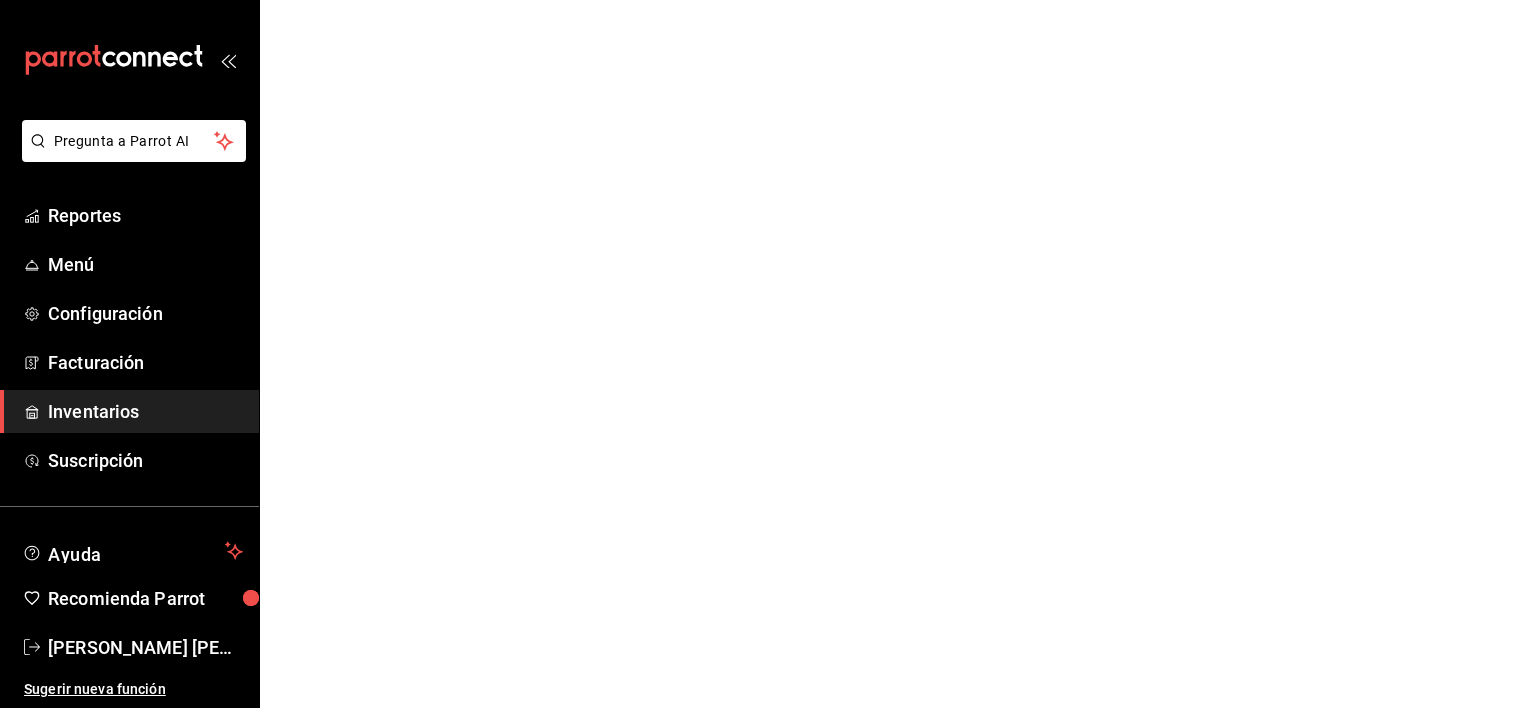 click on "Pregunta a Parrot AI Reportes   Menú   Configuración   Facturación   Inventarios   Suscripción   Ayuda Recomienda Parrot   [PERSON_NAME] [PERSON_NAME]   Sugerir nueva función   Pregunta a Parrot AI Reportes   Menú   Configuración   Facturación   Inventarios   Suscripción   Ayuda Recomienda Parrot   [PERSON_NAME] [PERSON_NAME]   Sugerir nueva función   GANA 1 MES GRATIS EN TU SUSCRIPCIÓN AQUÍ ¿Recuerdas cómo empezó tu restaurante?
[PERSON_NAME] puedes ayudar a un colega a tener el mismo cambio que tú viviste.
Recomienda Parrot directamente desde tu Portal Administrador.
Es fácil y rápido.
🎁 Por cada restaurante que se una, ganas 1 mes gratis. Ver video tutorial Ir a video Ver video tutorial Ir a video Visitar centro de ayuda [PHONE_NUMBER] [EMAIL_ADDRESS][DOMAIN_NAME] Visitar centro de ayuda [PHONE_NUMBER] [EMAIL_ADDRESS][DOMAIN_NAME]" at bounding box center [764, 0] 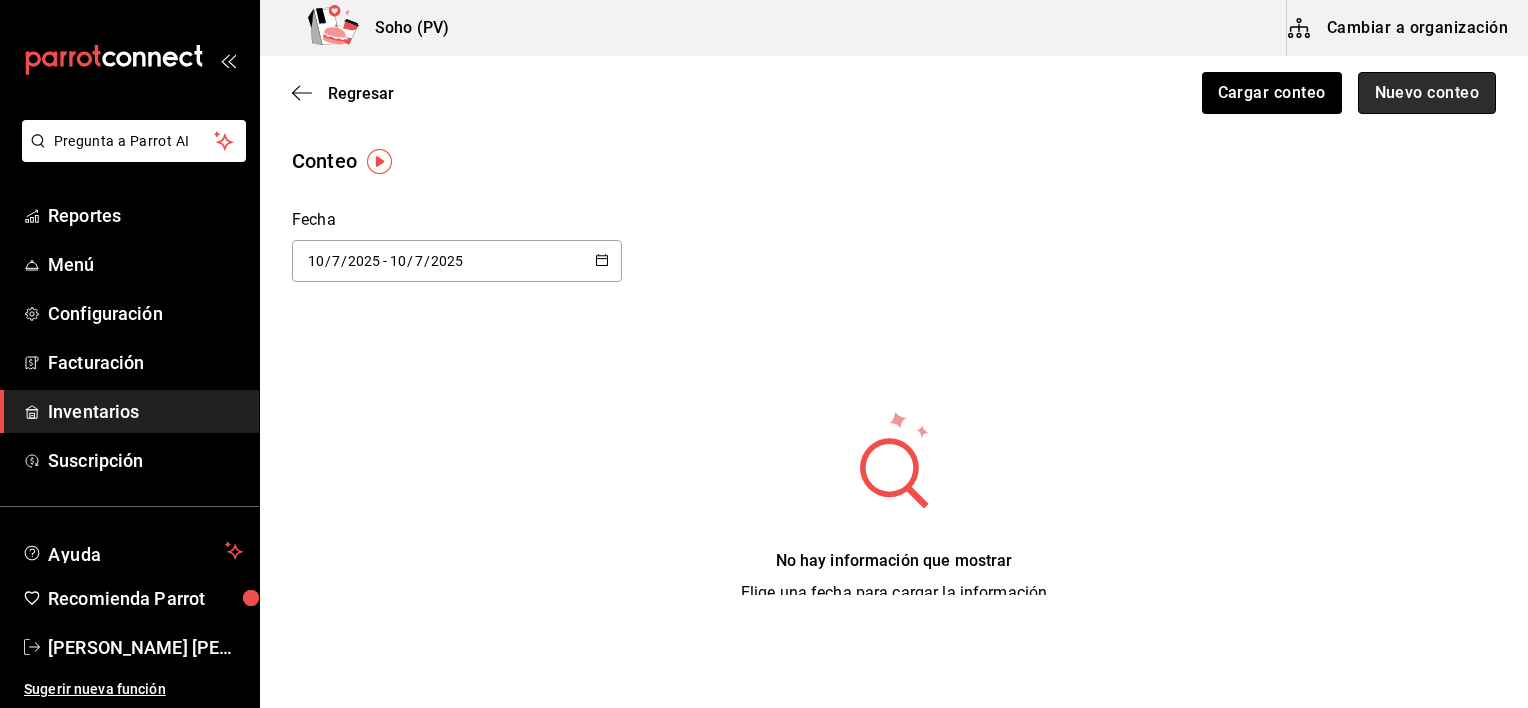 click on "Nuevo conteo" at bounding box center [1427, 93] 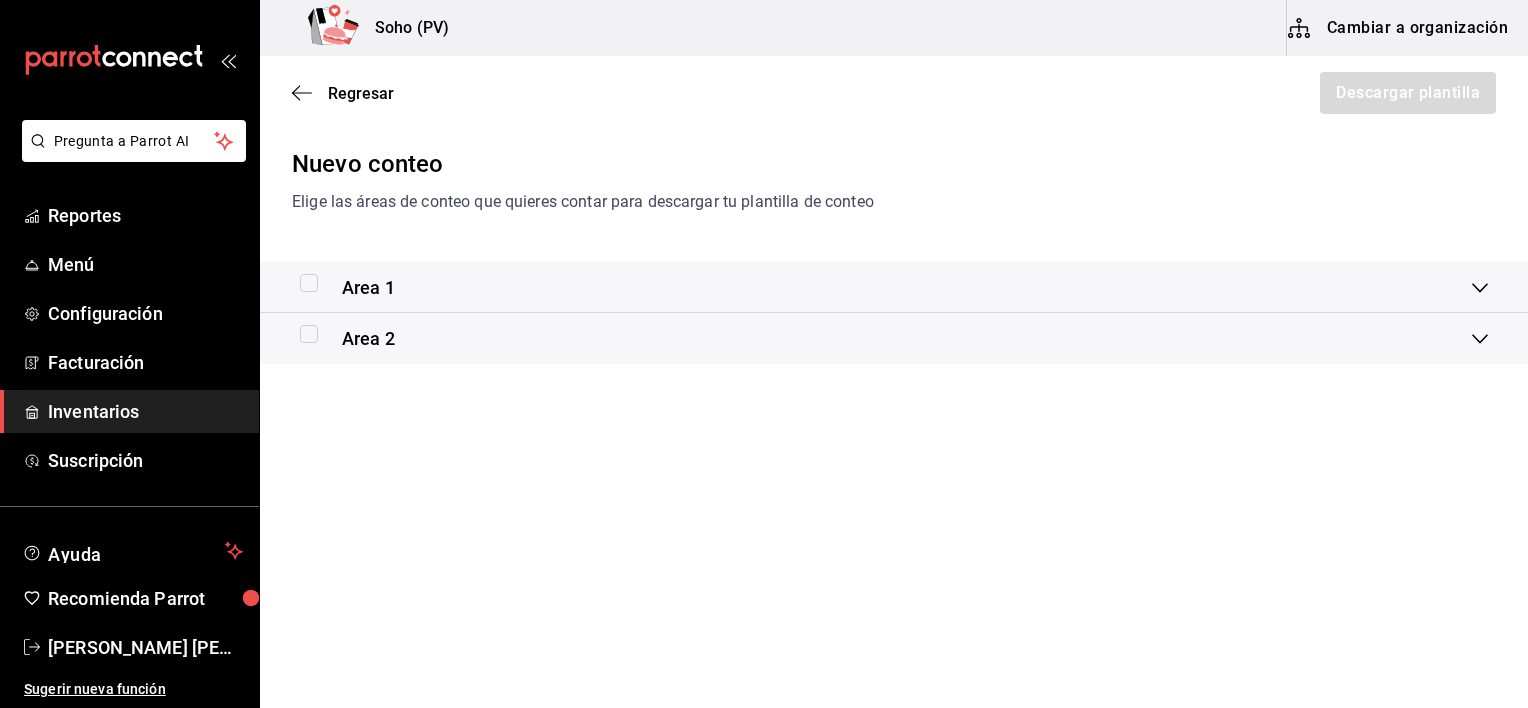 click at bounding box center (309, 283) 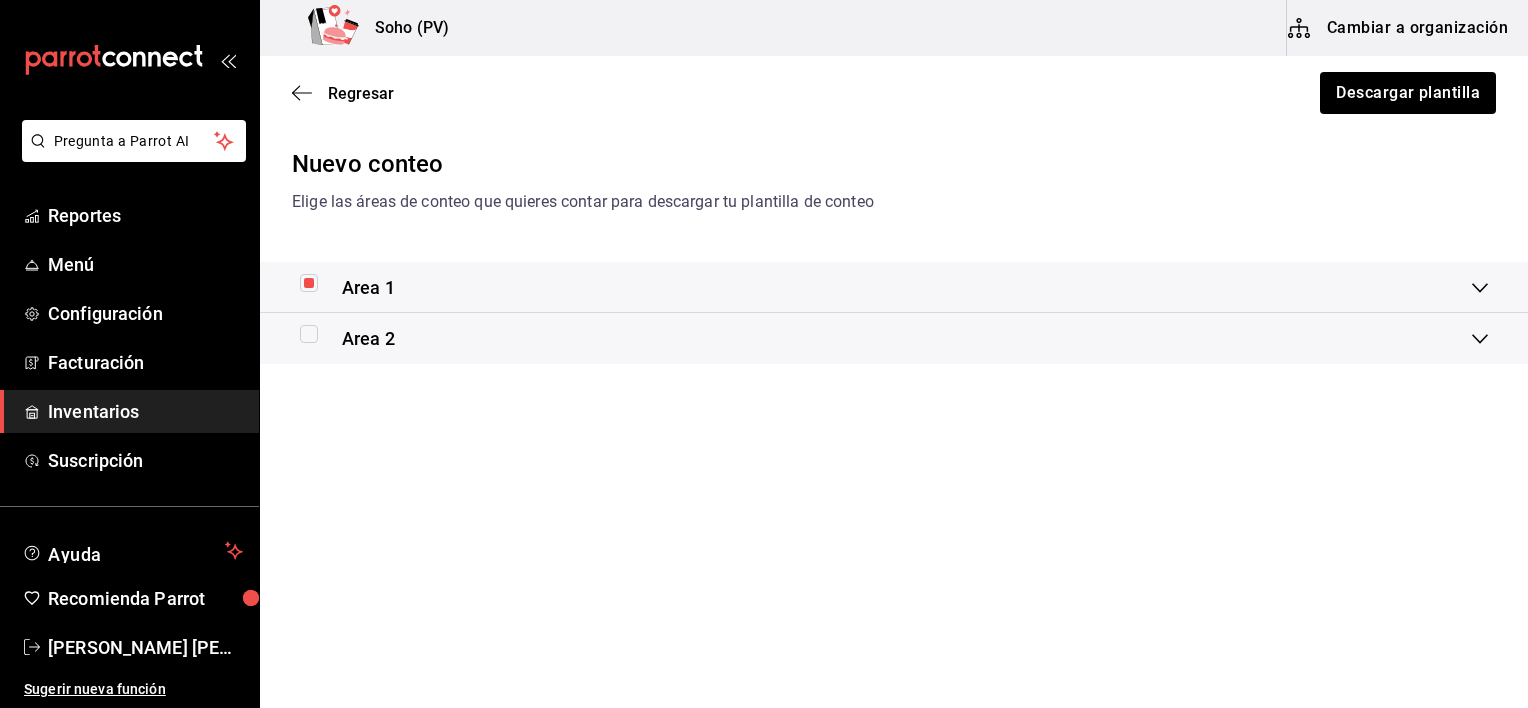 click at bounding box center [309, 334] 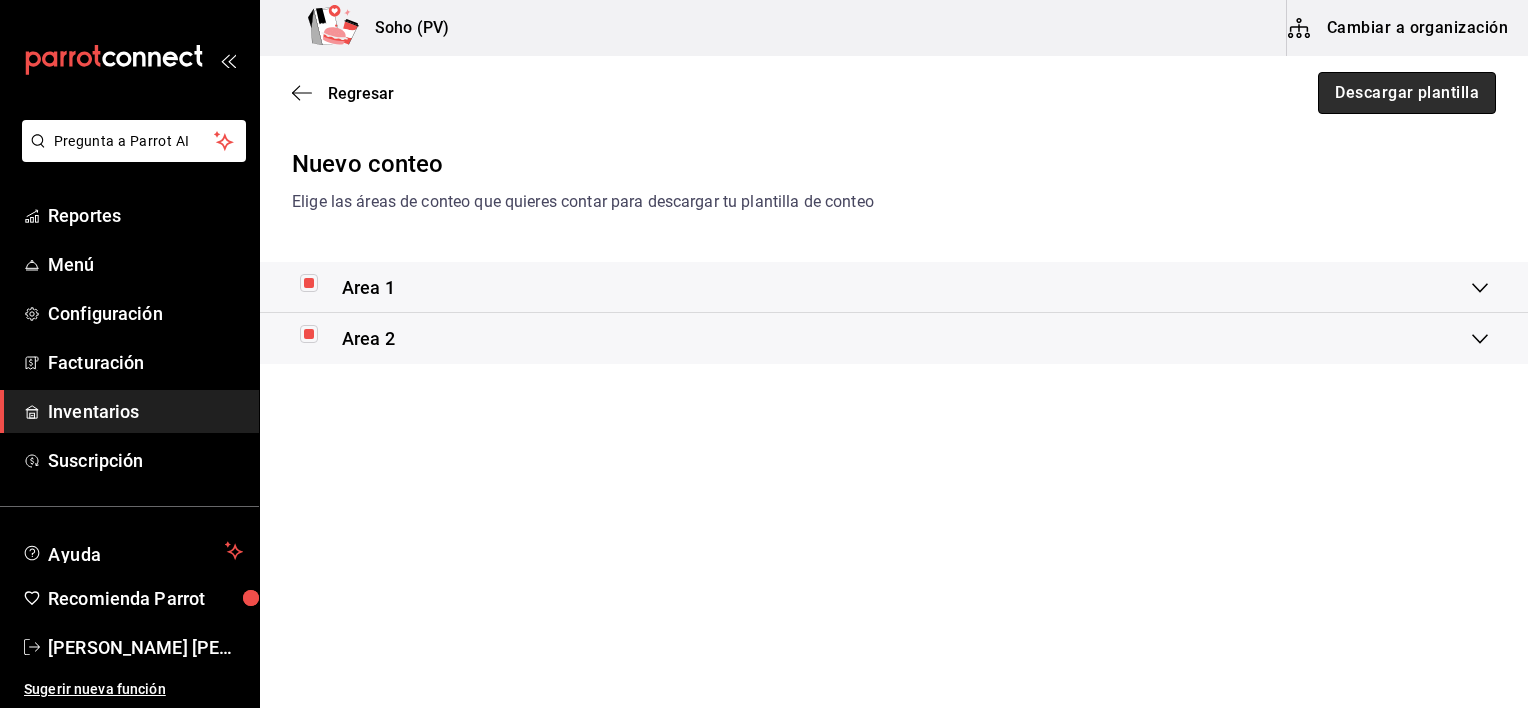 click on "Descargar plantilla" at bounding box center (1407, 93) 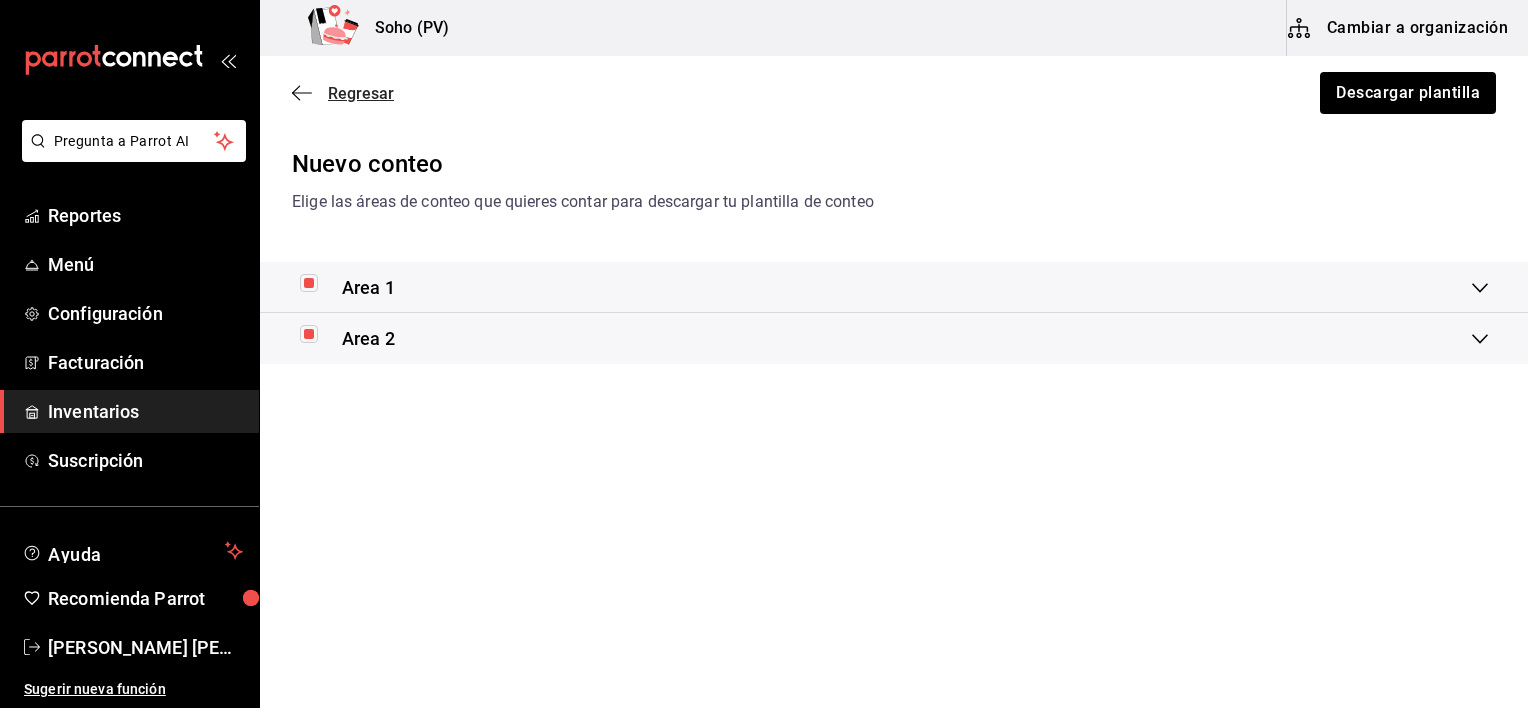 click on "Regresar" at bounding box center (361, 93) 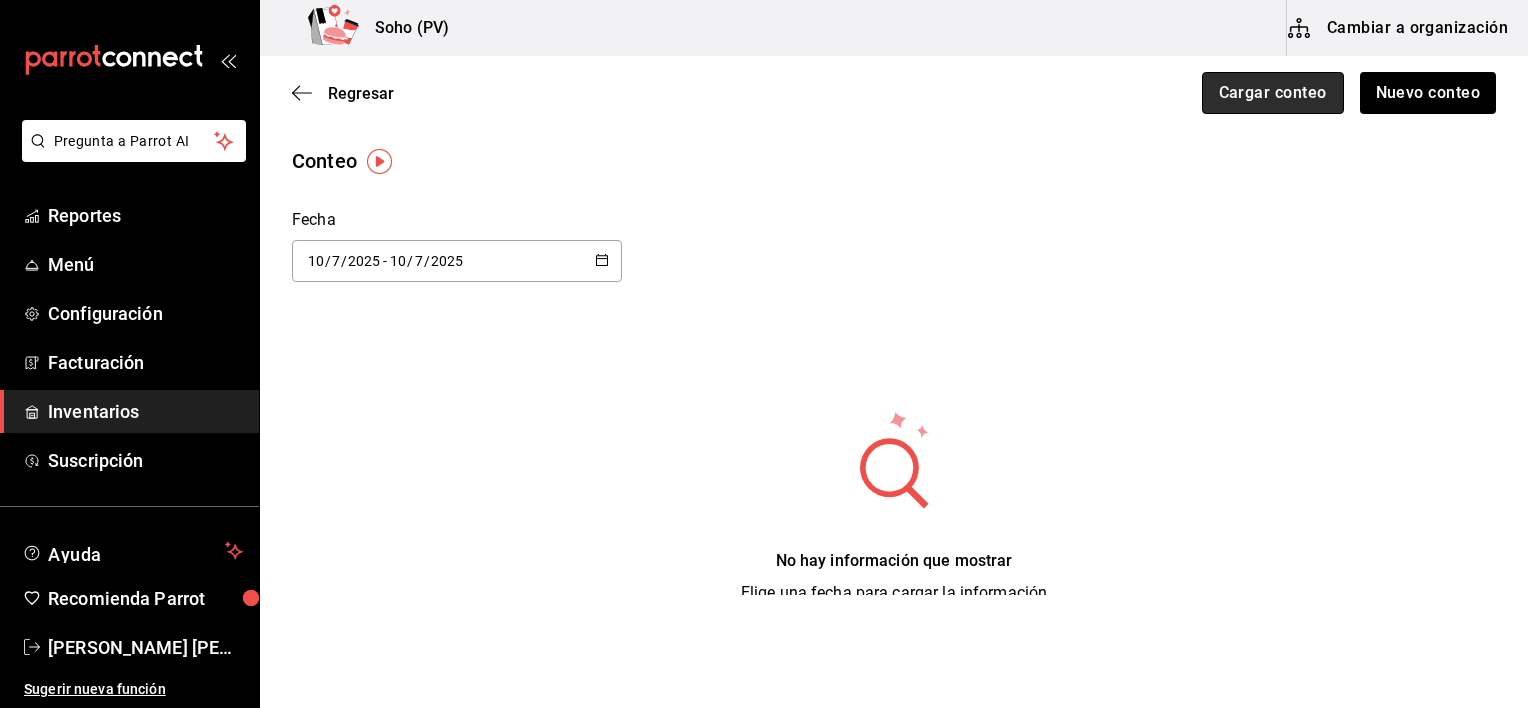 click on "Cargar conteo" at bounding box center (1273, 93) 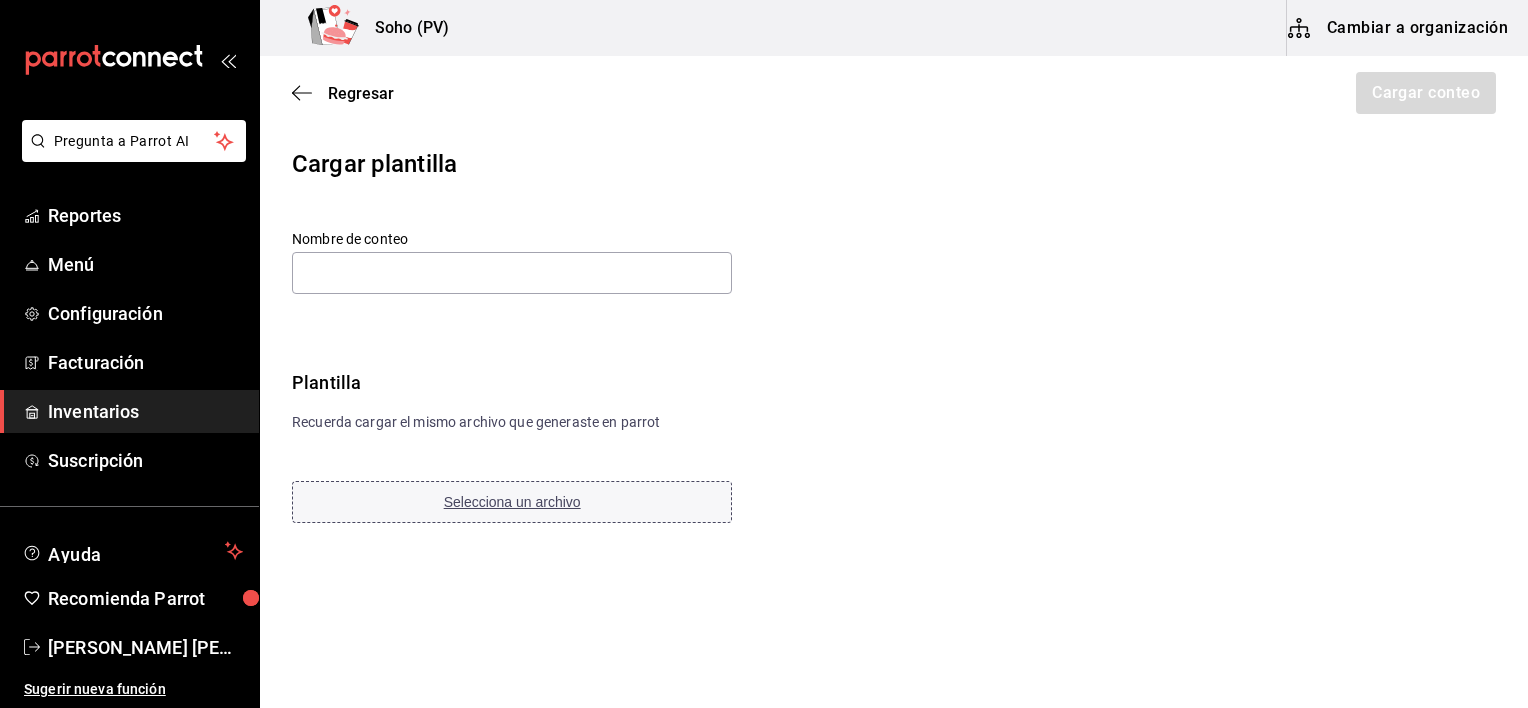 click on "Selecciona un archivo" at bounding box center [512, 502] 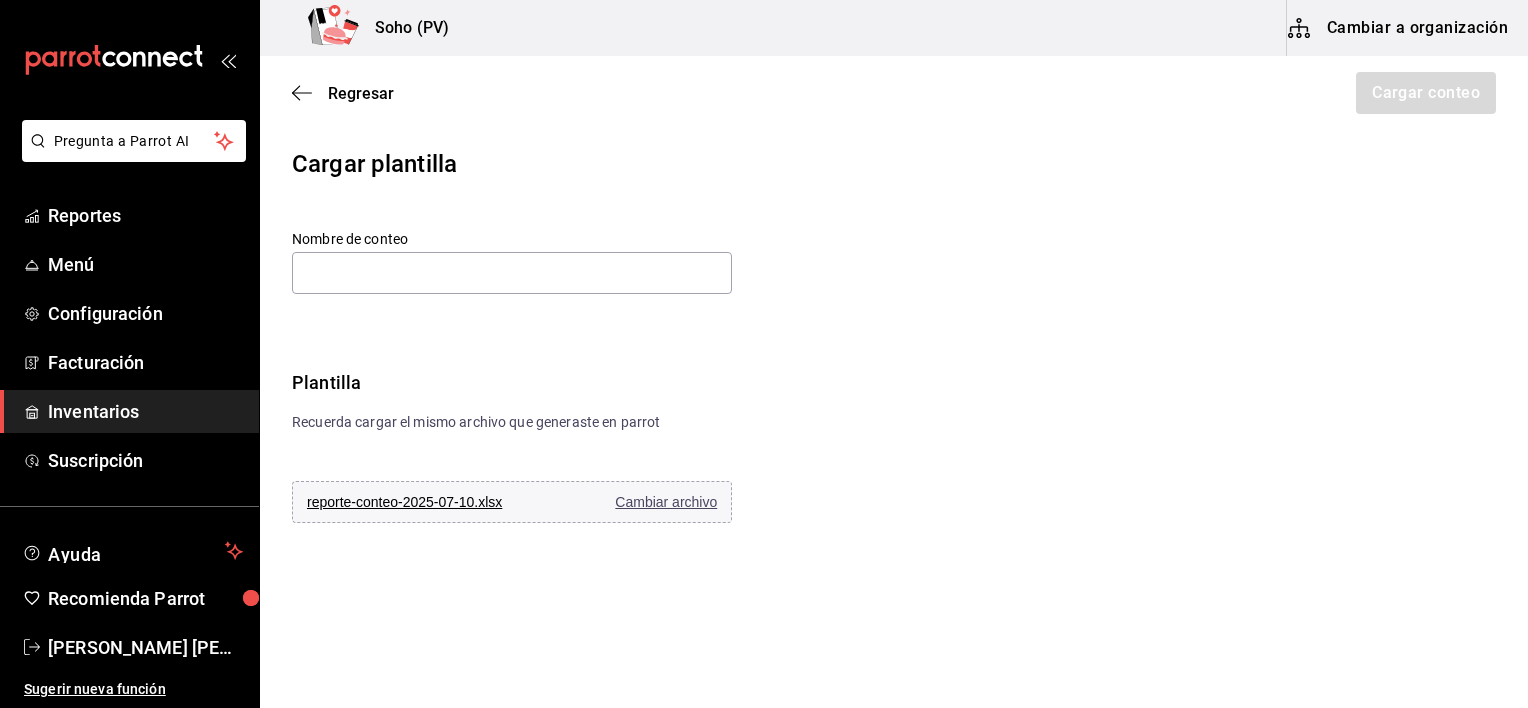 click on "Nombre de conteo" at bounding box center [512, 263] 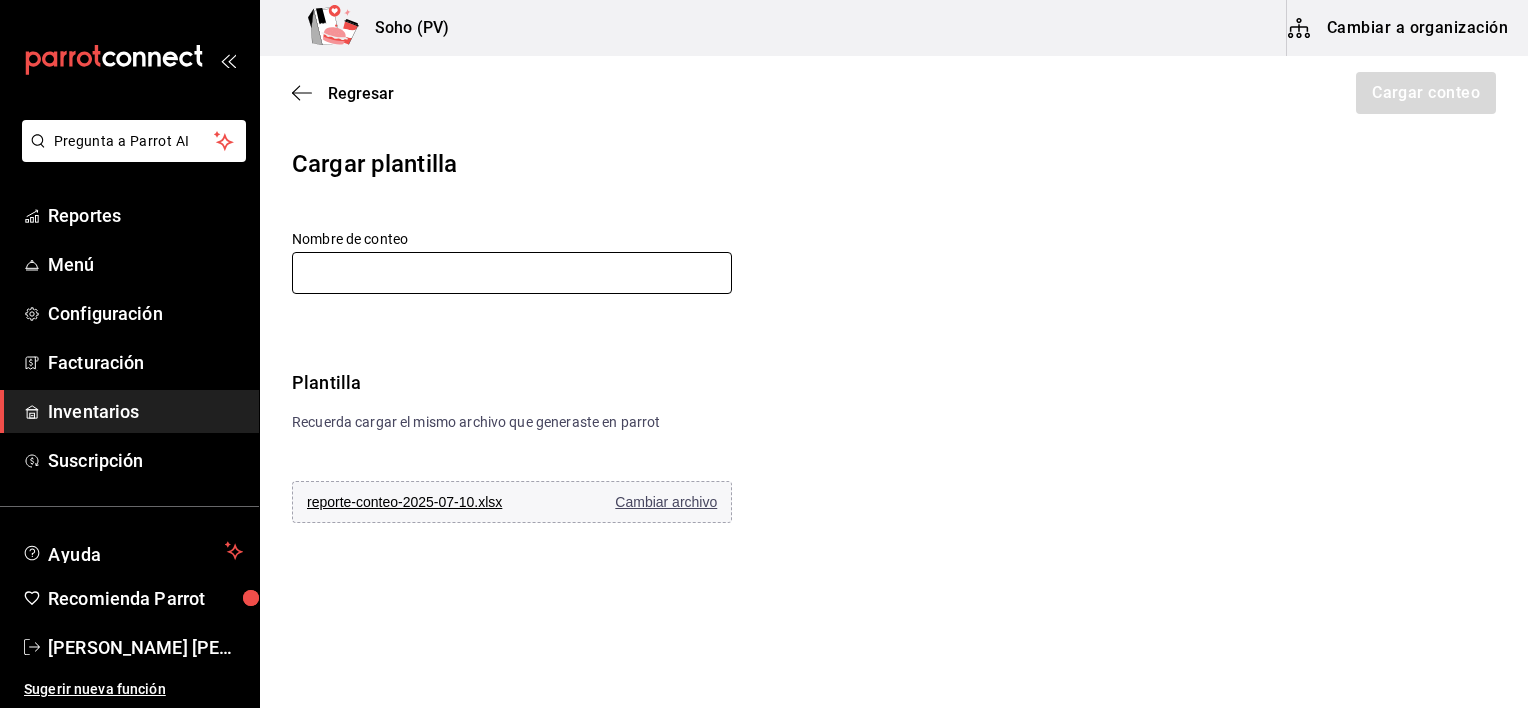 click at bounding box center [512, 273] 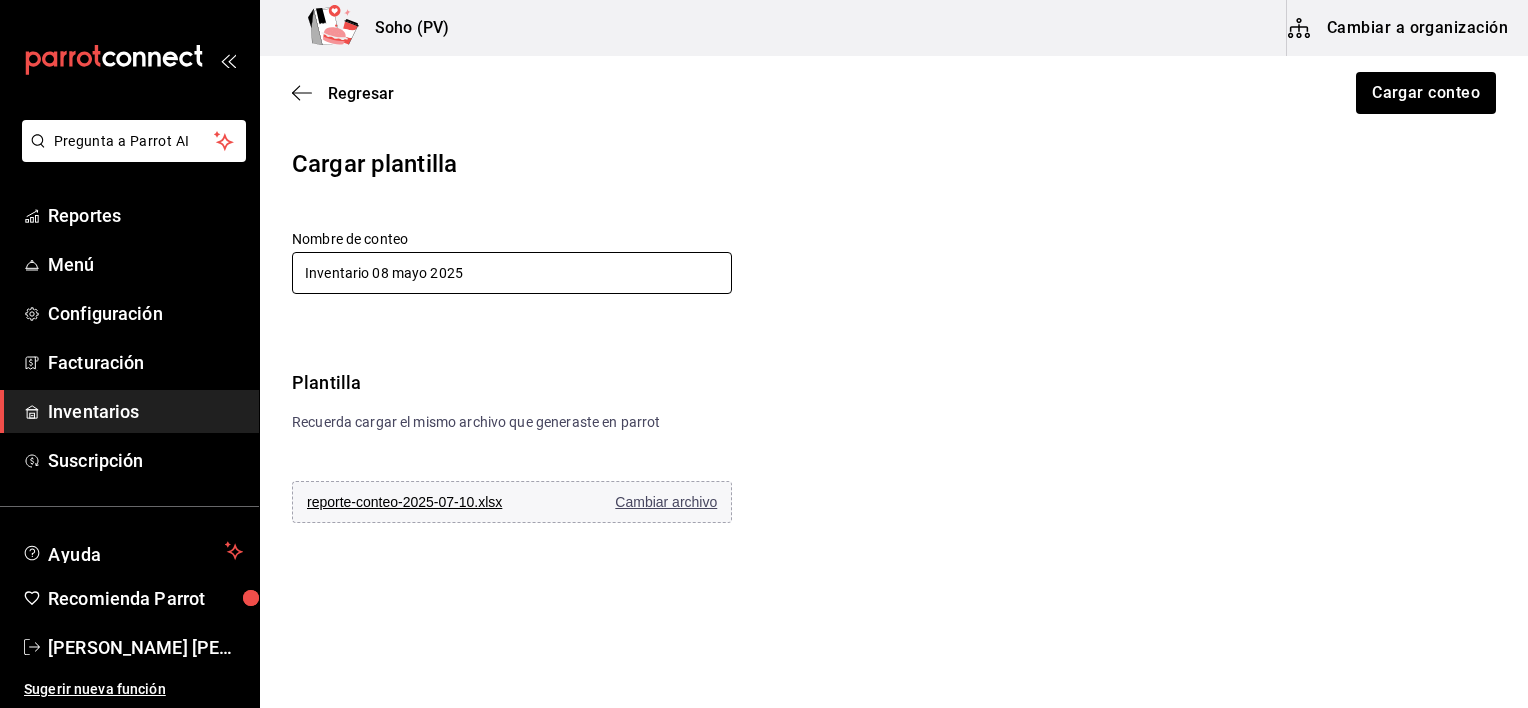 click on "Inventario 08 mayo 2025" at bounding box center [512, 273] 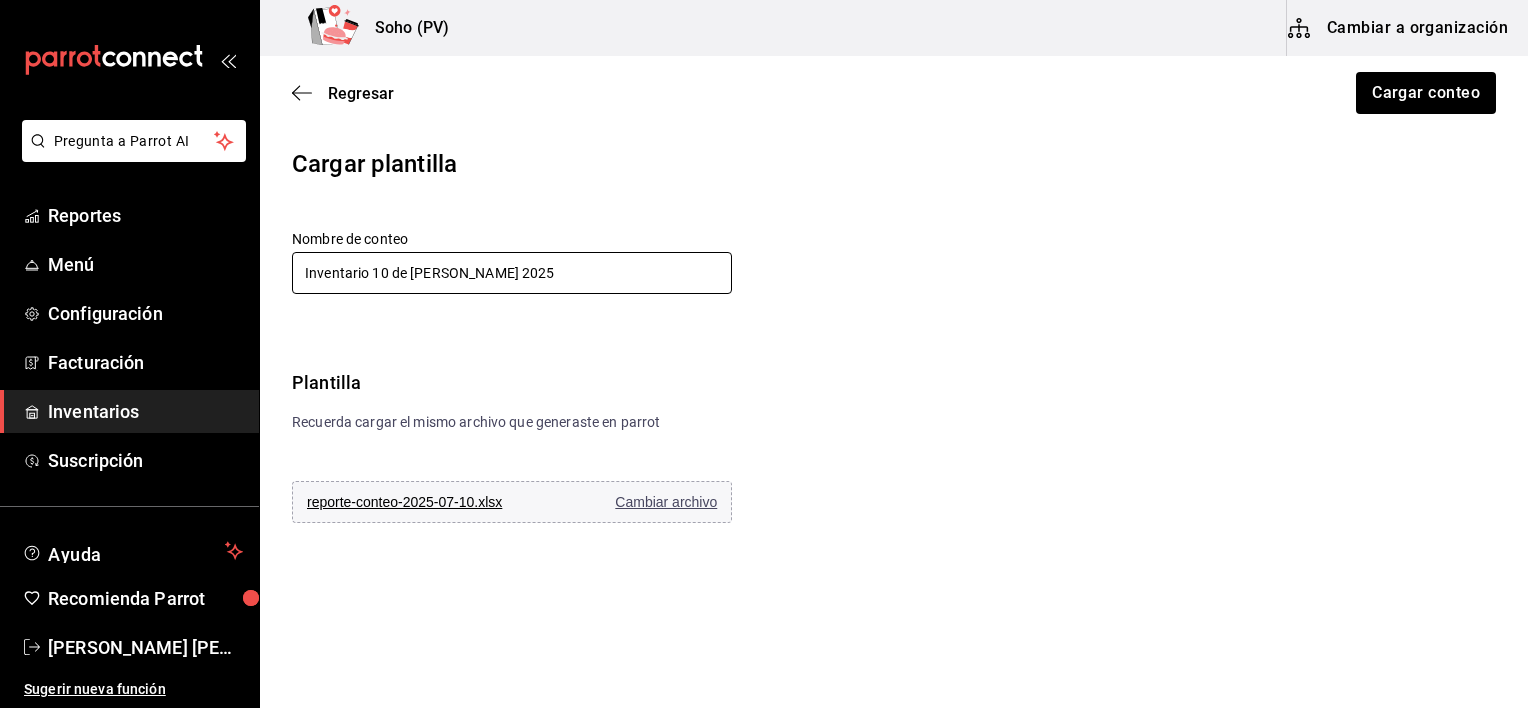 type on "Inventario 10 de [PERSON_NAME] 2025" 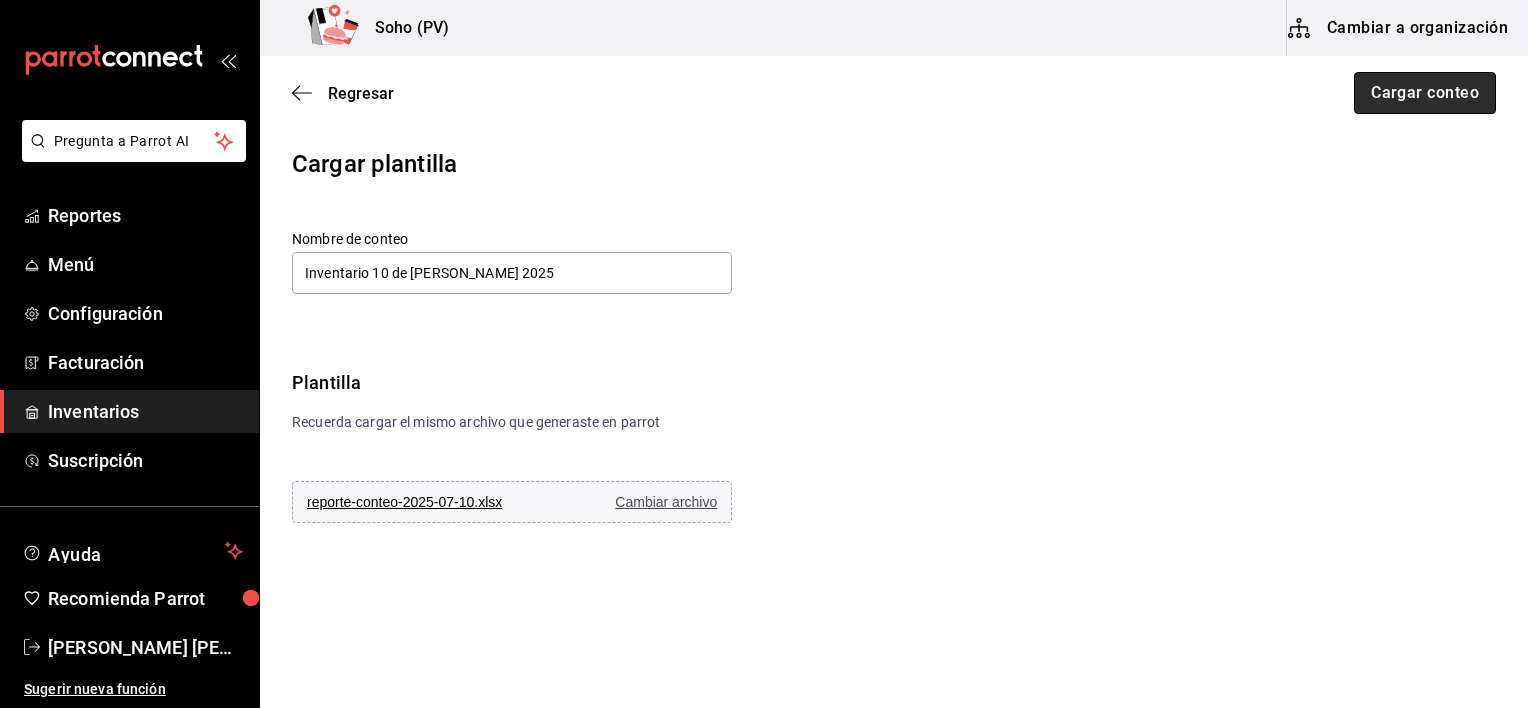 click on "Cargar conteo" at bounding box center [1425, 93] 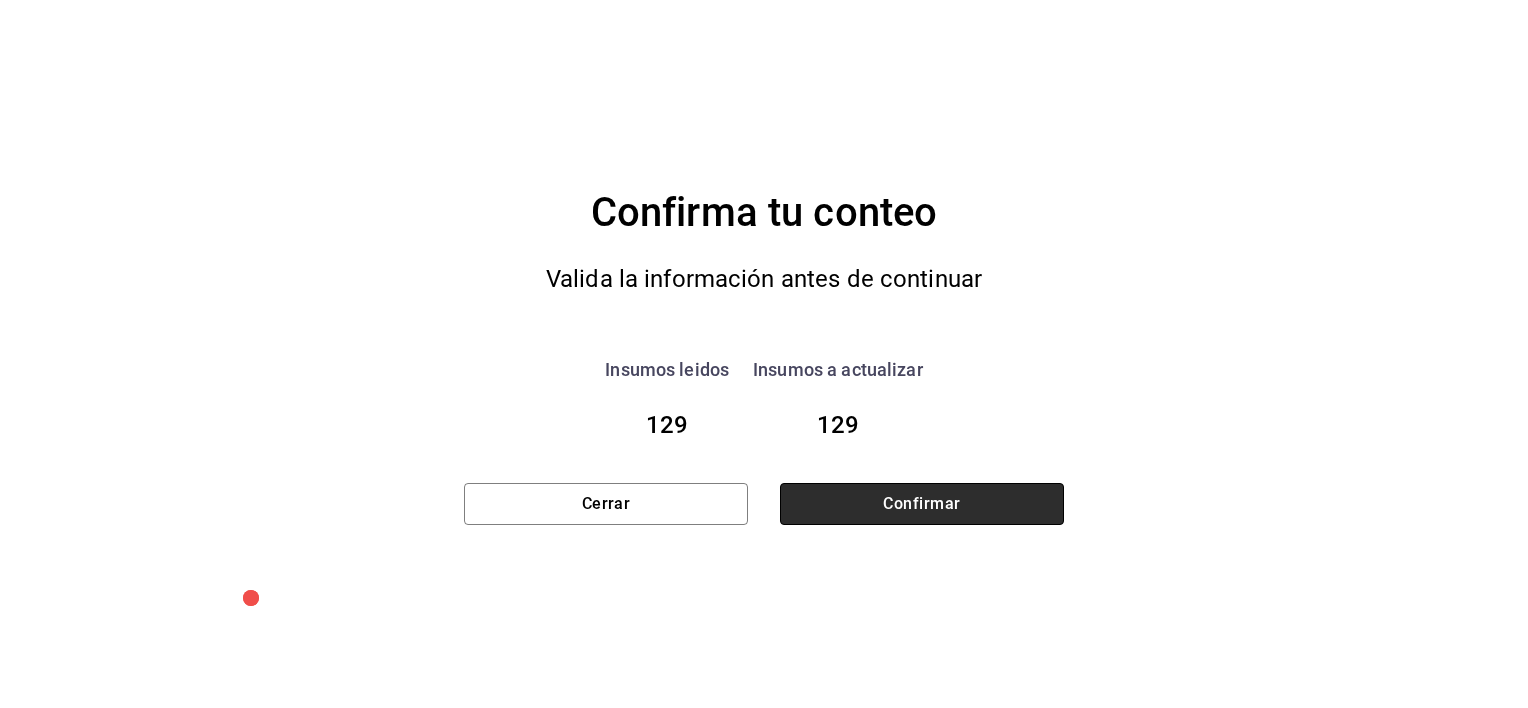 click on "Confirmar" at bounding box center [922, 504] 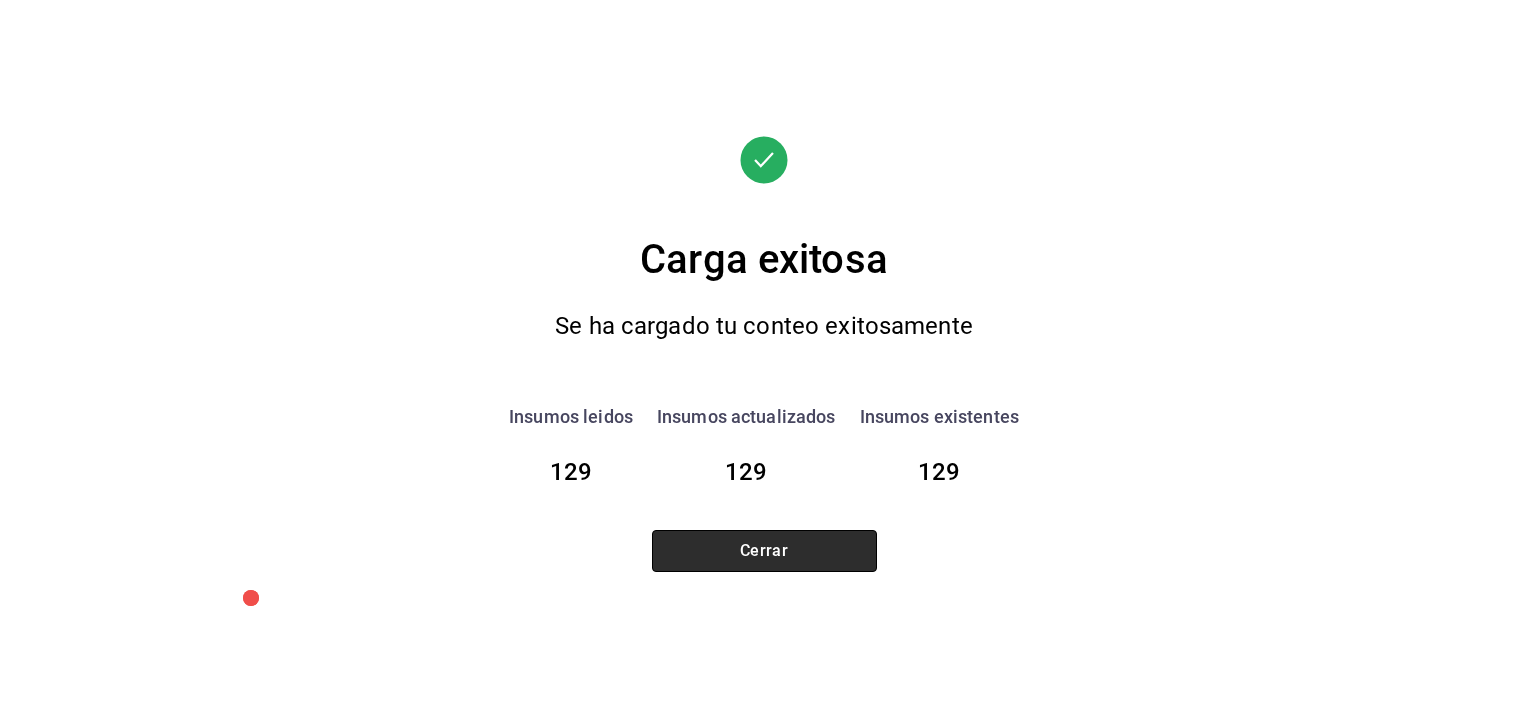 click on "Cerrar" at bounding box center [764, 551] 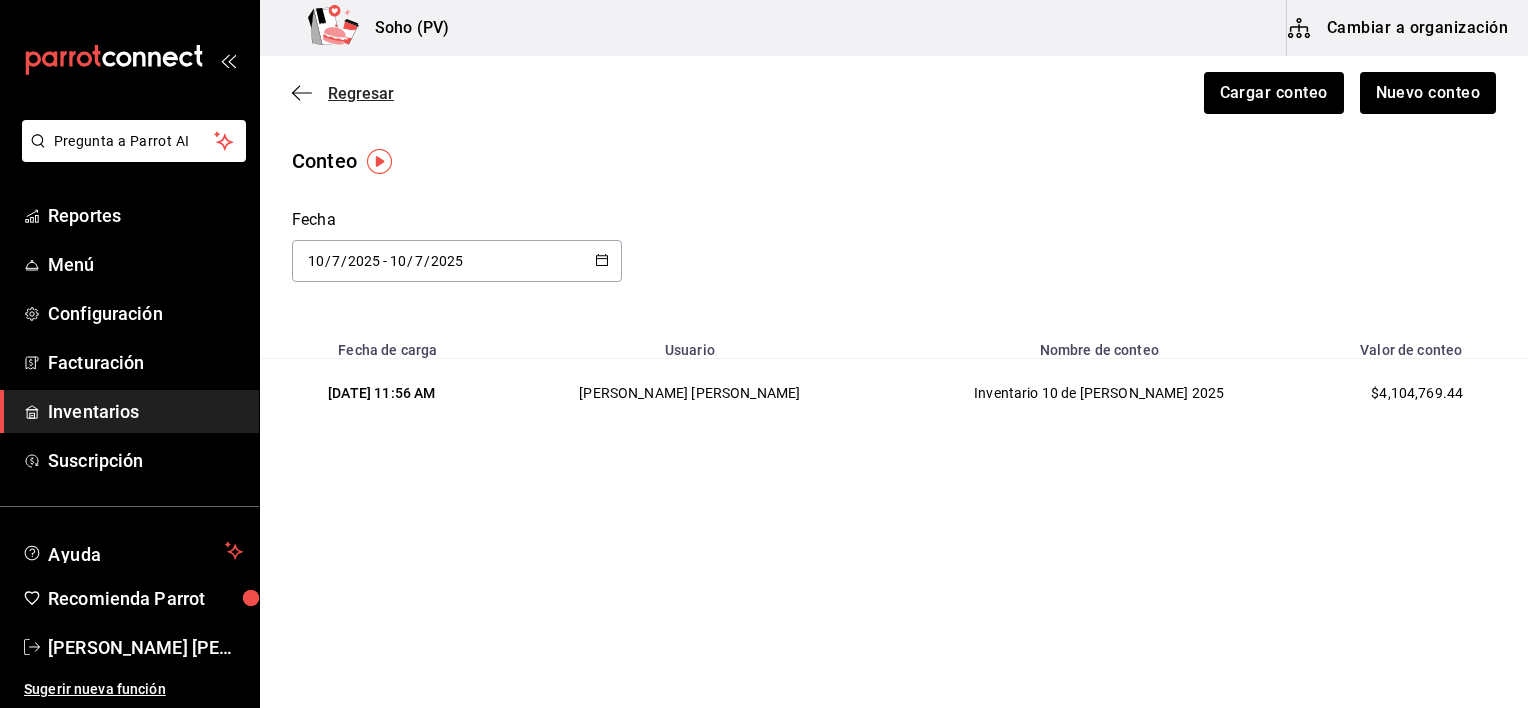click on "Regresar" at bounding box center [361, 93] 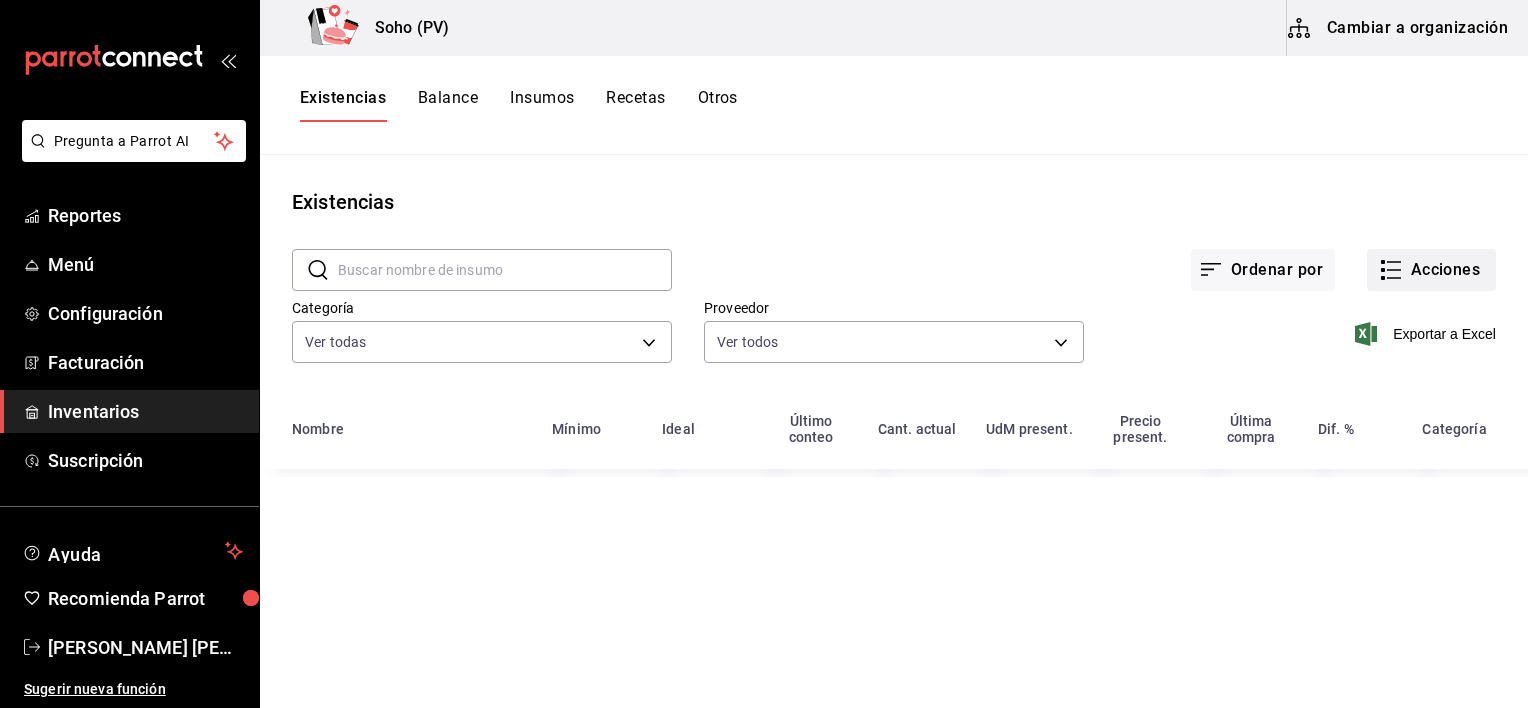 click on "Acciones" at bounding box center (1431, 270) 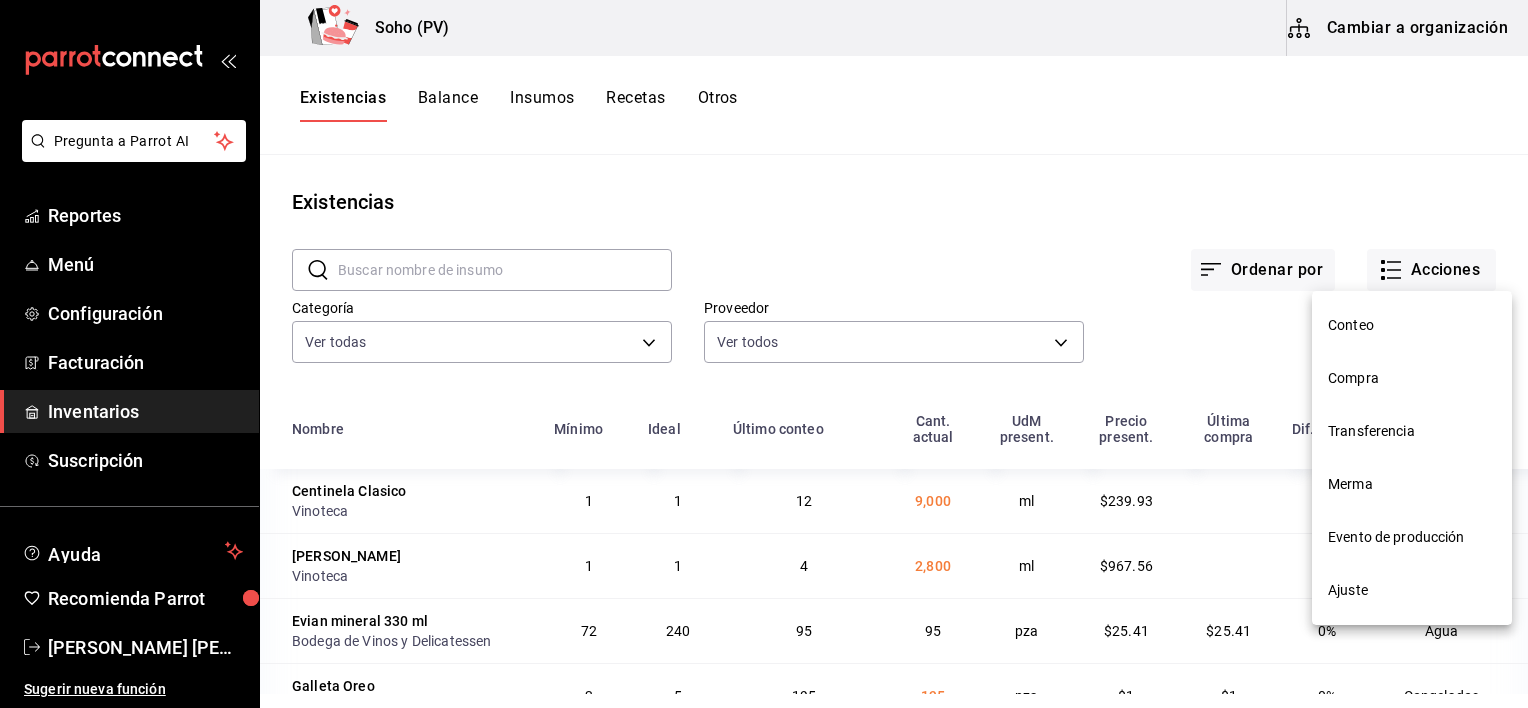 click on "Conteo" at bounding box center [1412, 325] 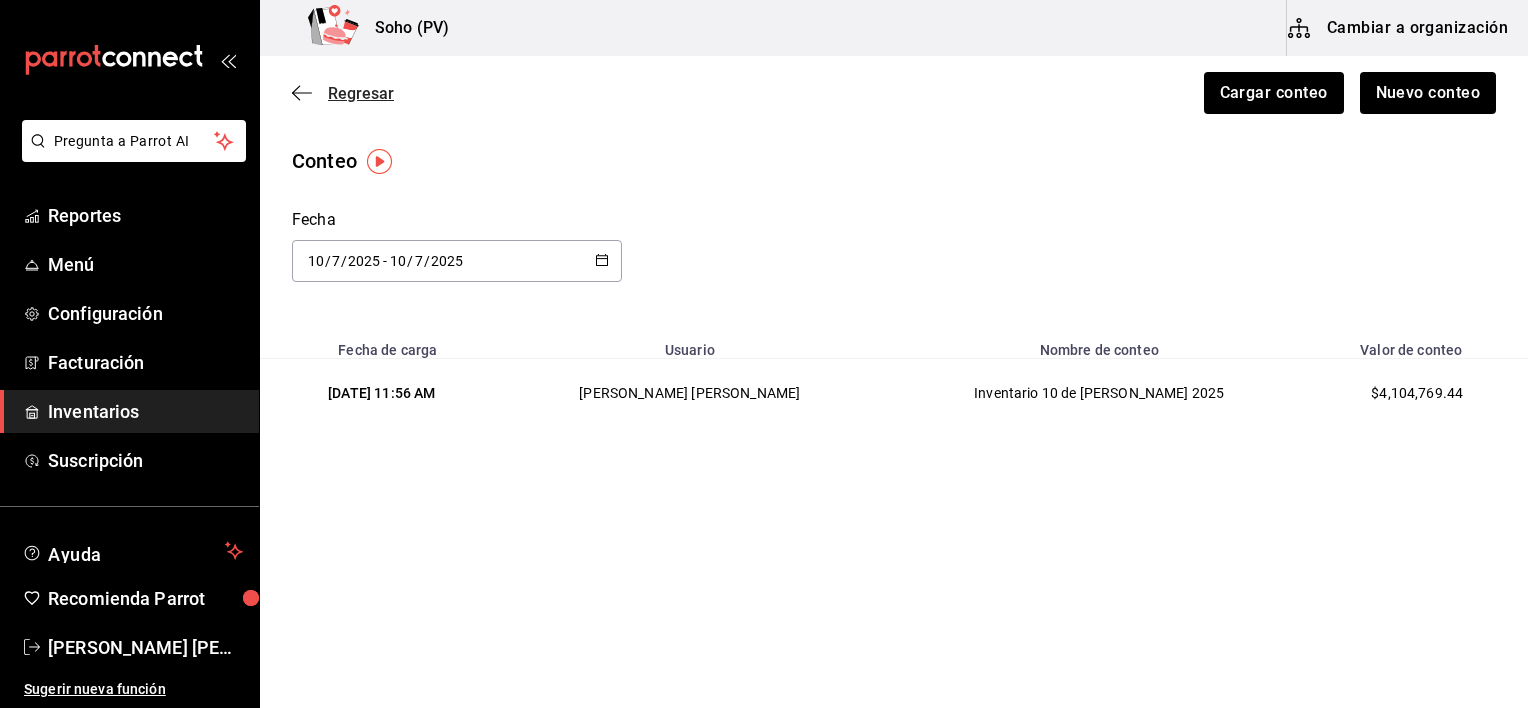 click on "Regresar" at bounding box center (361, 93) 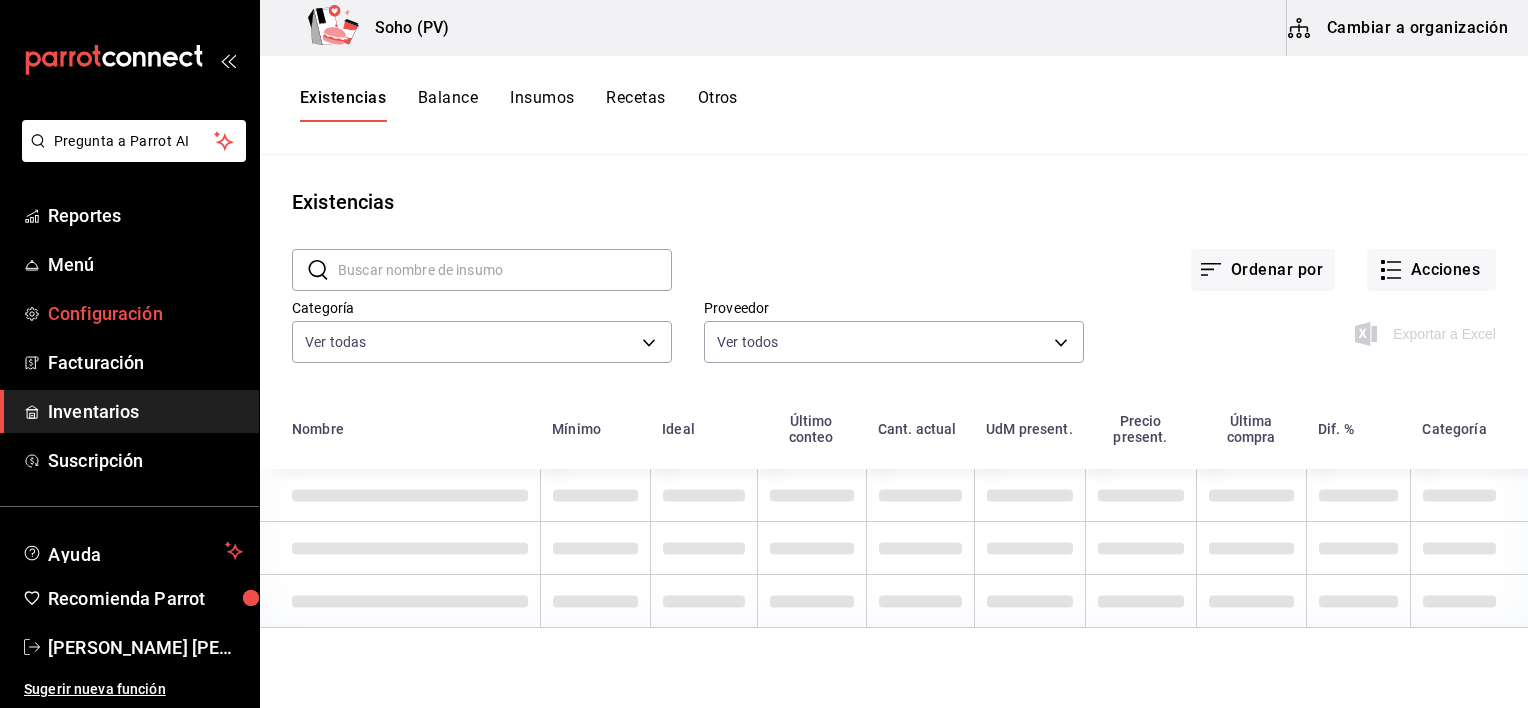 click on "Existencias" at bounding box center [343, 105] 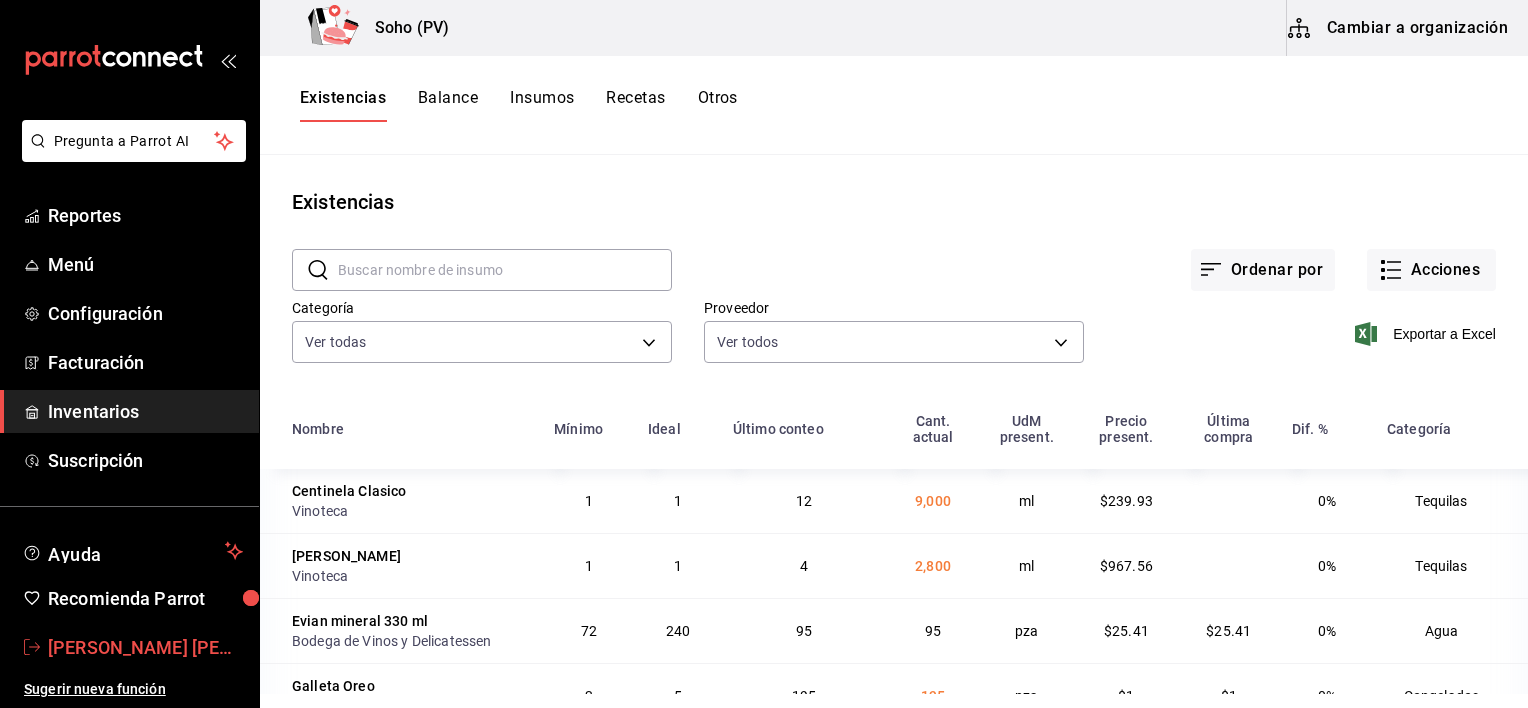 click on "[PERSON_NAME] [PERSON_NAME]" at bounding box center (145, 647) 